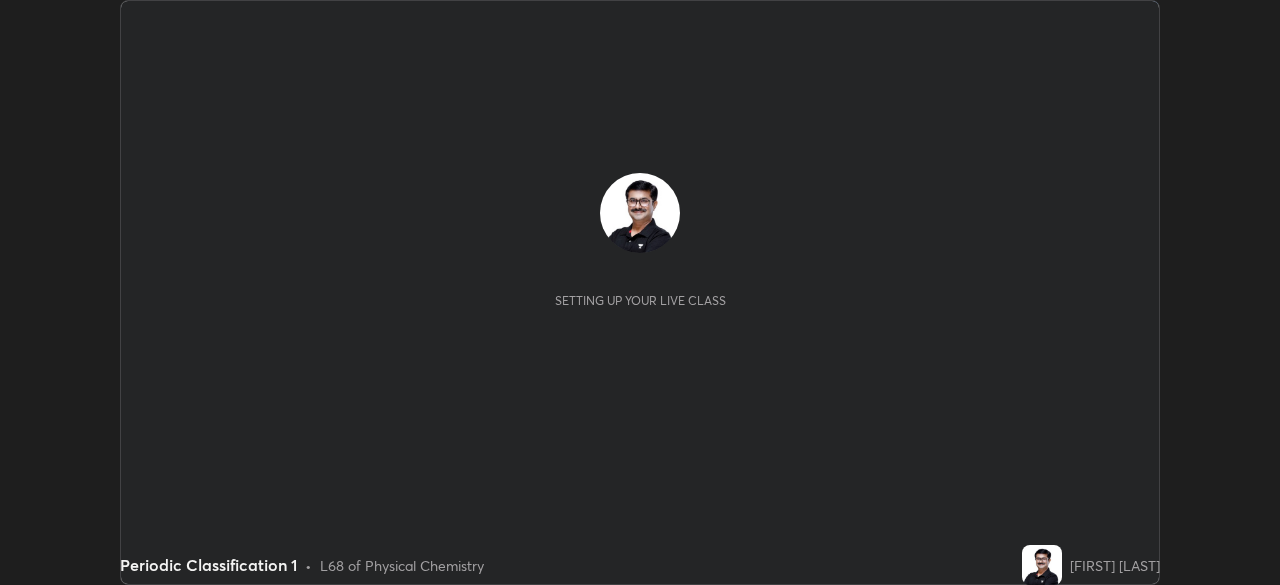 scroll, scrollTop: 0, scrollLeft: 0, axis: both 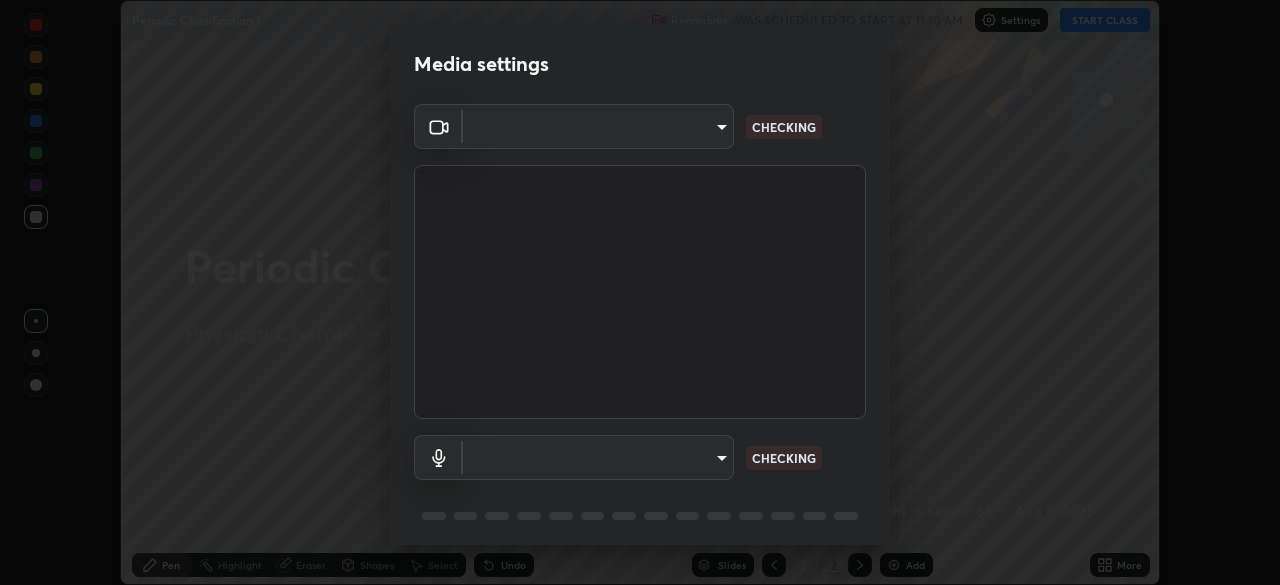 type on "cbd69d3ab31666e68bc16f5f2905db6189ec8135df4d15a94e2bba87772e1748" 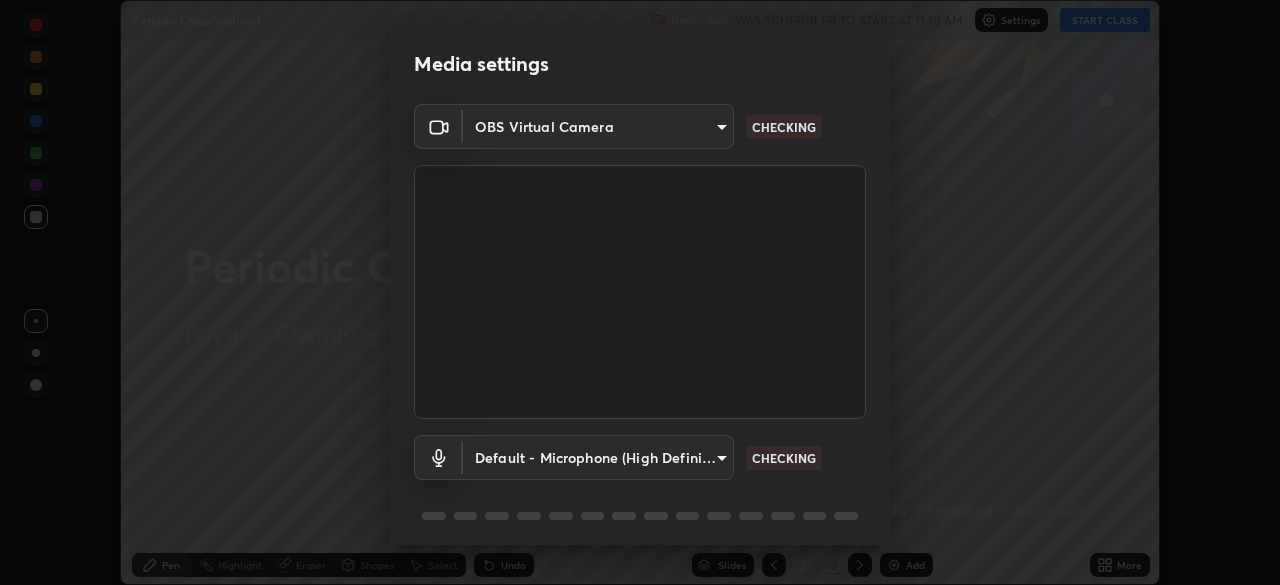 click on "Erase all Periodic Classification 1 Recording WAS SCHEDULED TO START AT  11:10 AM Settings START CLASS Setting up your live class Periodic Classification 1 • L68 of Physical Chemistry [FIRST] [LAST] Pen Highlight Eraser Shapes Select Undo Slides 2 / 2 Add More No doubts shared Encourage your learners to ask a doubt for better clarity Report an issue Reason for reporting Buffering Chat not working Audio - Video sync issue Educator video quality low ​ Attach an image Report Media settings OBS Virtual Camera cbd69d3ab31666e68bc16f5f2905db6189ec8135df4d15a94e2bba87772e1748 CHECKING Default - Microphone (High Definition Audio Device) default CHECKING 1 / 5 Next" at bounding box center [640, 292] 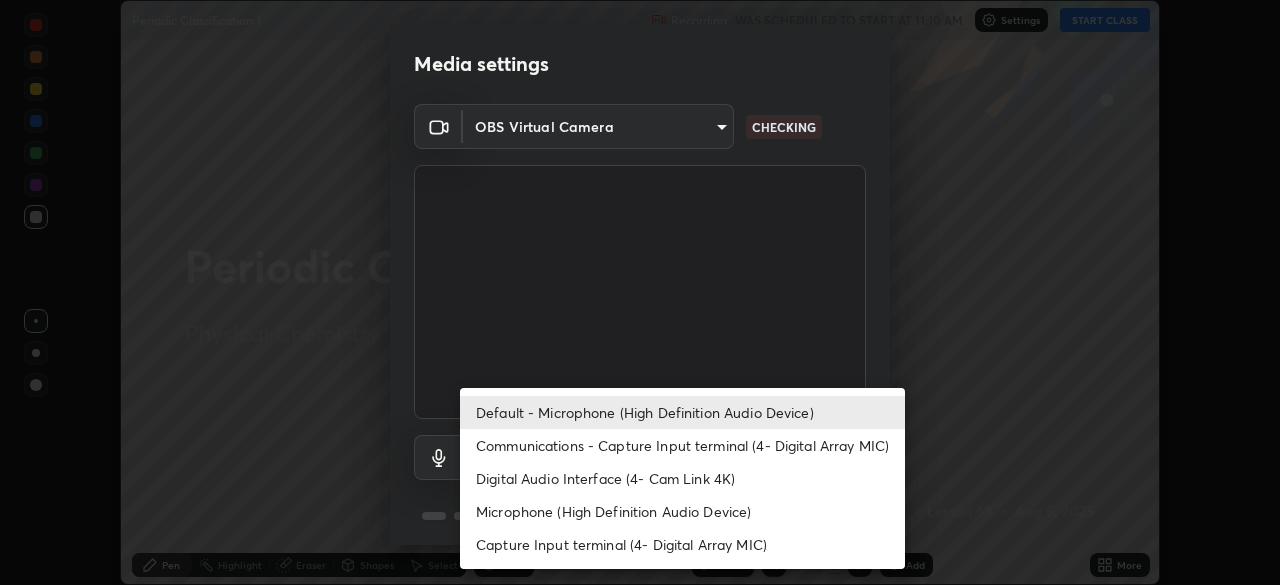 click on "Microphone (High Definition Audio Device)" at bounding box center (682, 511) 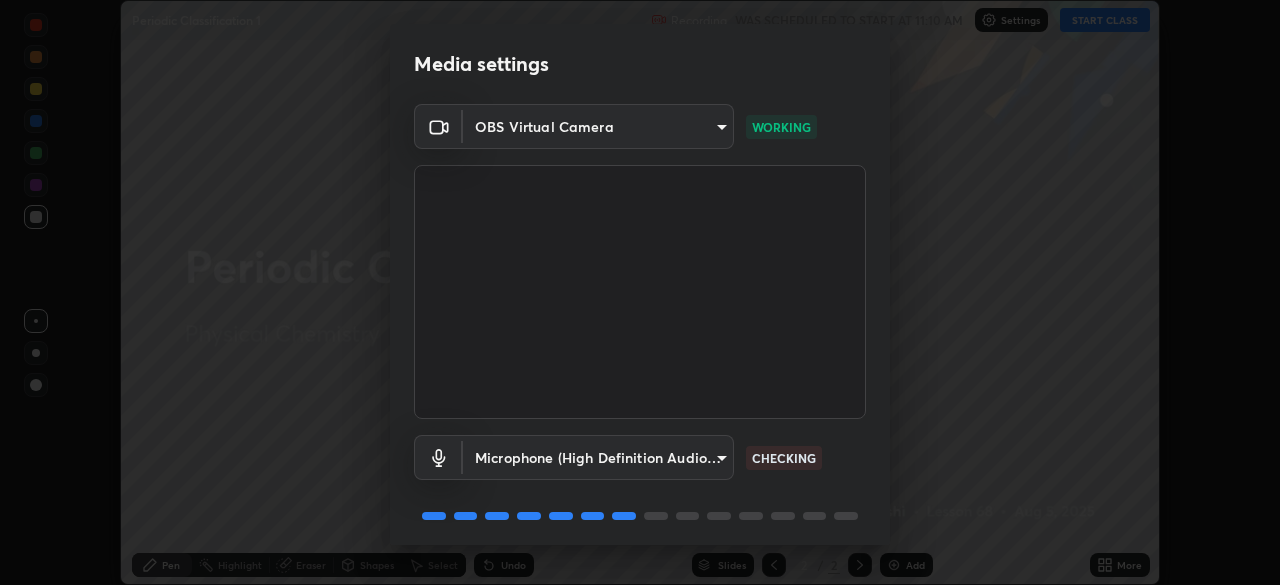 click on "Erase all Periodic Classification 1 Recording WAS SCHEDULED TO START AT  11:10 AM Settings START CLASS Setting up your live class Periodic Classification 1 • L68 of Physical Chemistry [FIRST] [LAST] Pen Highlight Eraser Shapes Select Undo Slides 2 / 2 Add More No doubts shared Encourage your learners to ask a doubt for better clarity Report an issue Reason for reporting Buffering Chat not working Audio - Video sync issue Educator video quality low ​ Attach an image Report Media settings OBS Virtual Camera cbd69d3ab31666e68bc16f5f2905db6189ec8135df4d15a94e2bba87772e1748 WORKING Microphone (High Definition Audio Device) d6614ee05450bf9edd197927043992d8667b66db2a26665f5c5fc73262ebfaa7 CHECKING 1 / 5 Next" at bounding box center (640, 292) 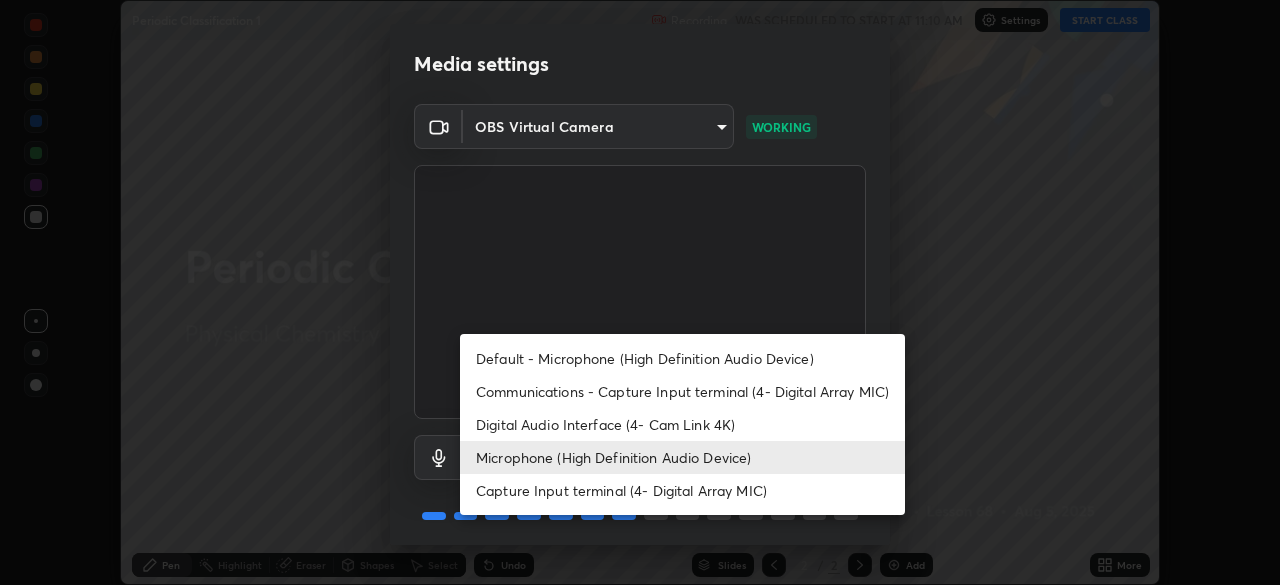 click on "Default - Microphone (High Definition Audio Device)" at bounding box center [682, 358] 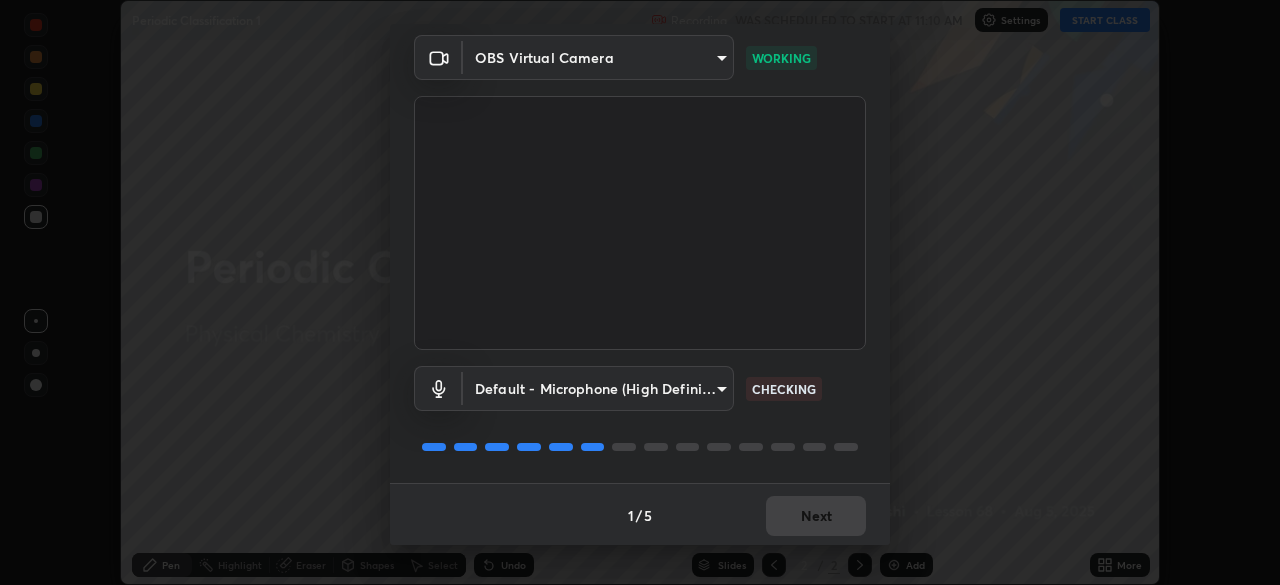 scroll, scrollTop: 71, scrollLeft: 0, axis: vertical 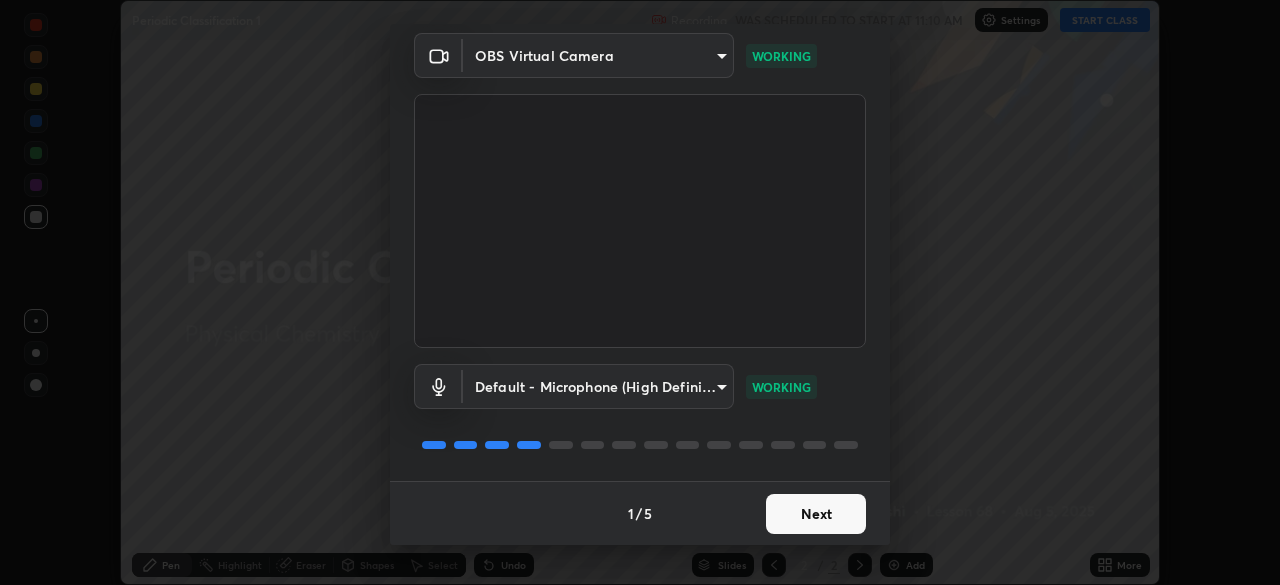 click on "Next" at bounding box center [816, 514] 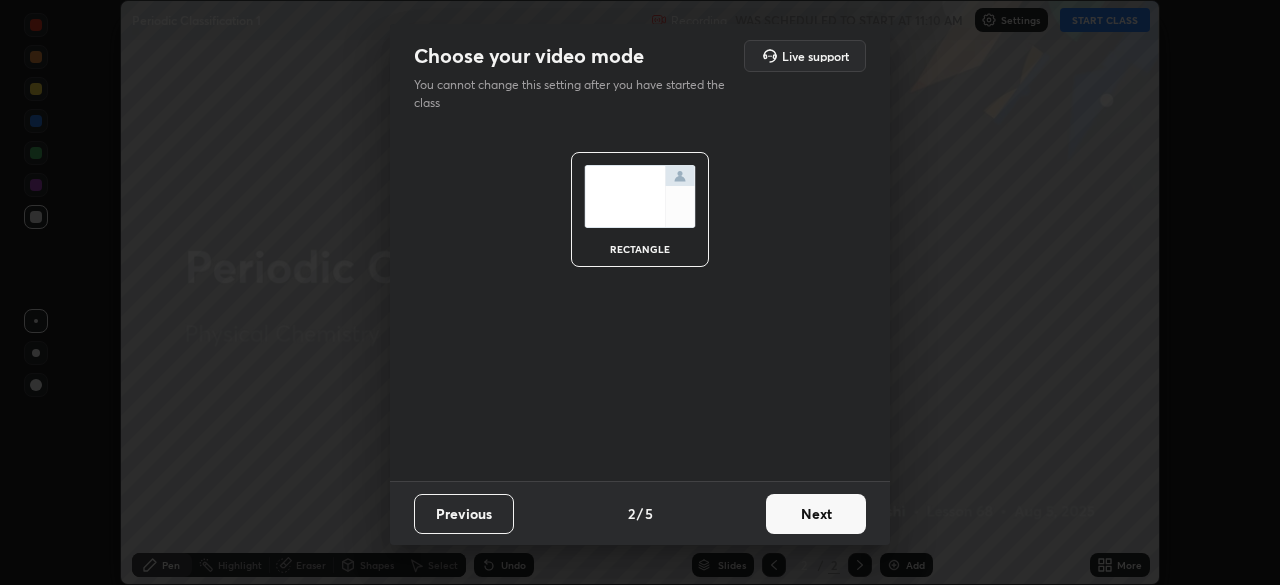 scroll, scrollTop: 0, scrollLeft: 0, axis: both 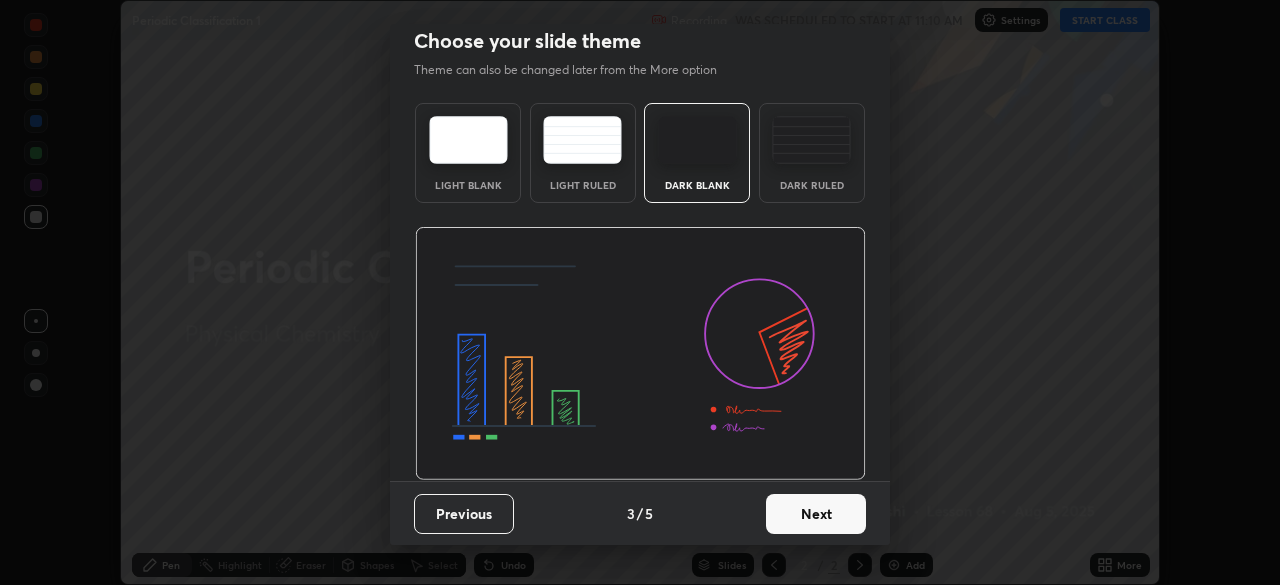 click on "Next" at bounding box center (816, 514) 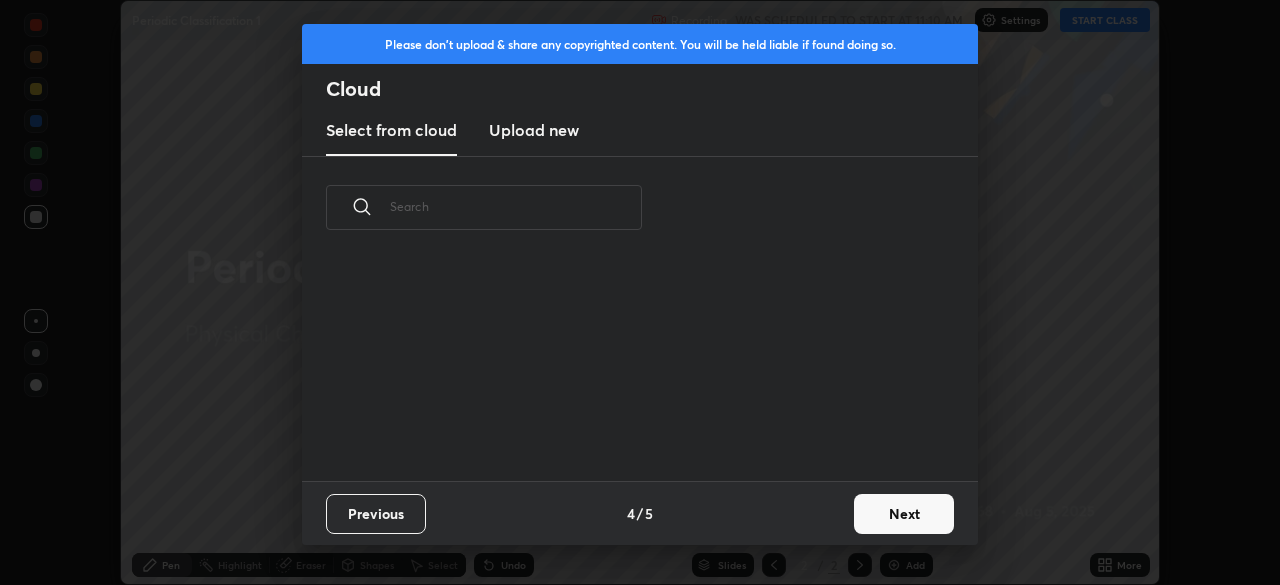 scroll, scrollTop: 0, scrollLeft: 0, axis: both 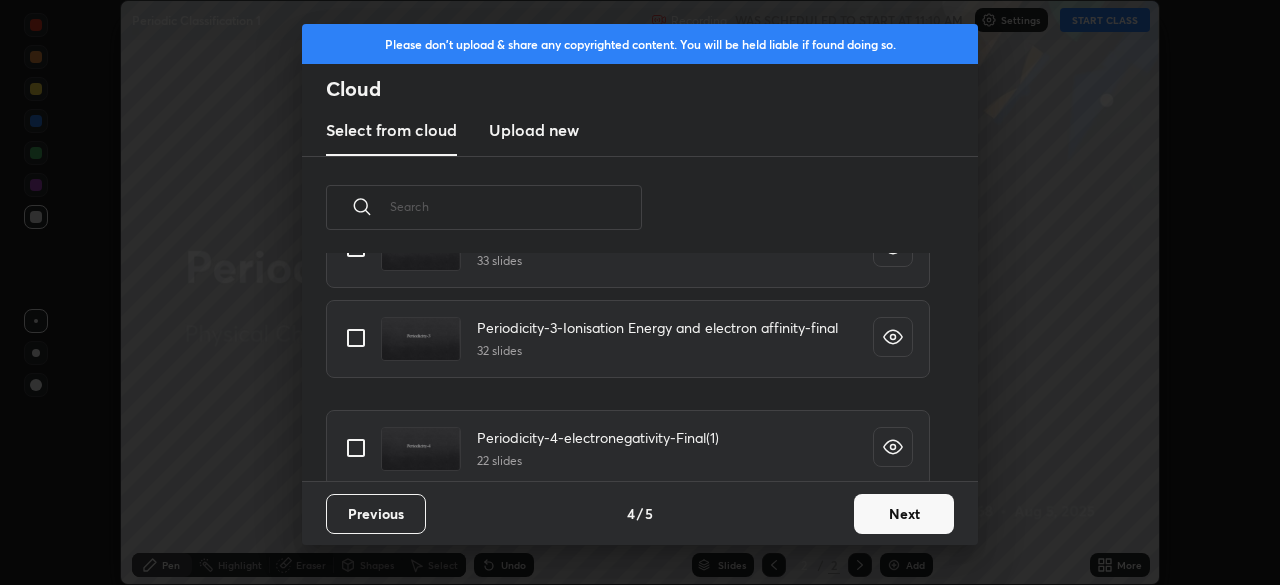 click at bounding box center (356, 338) 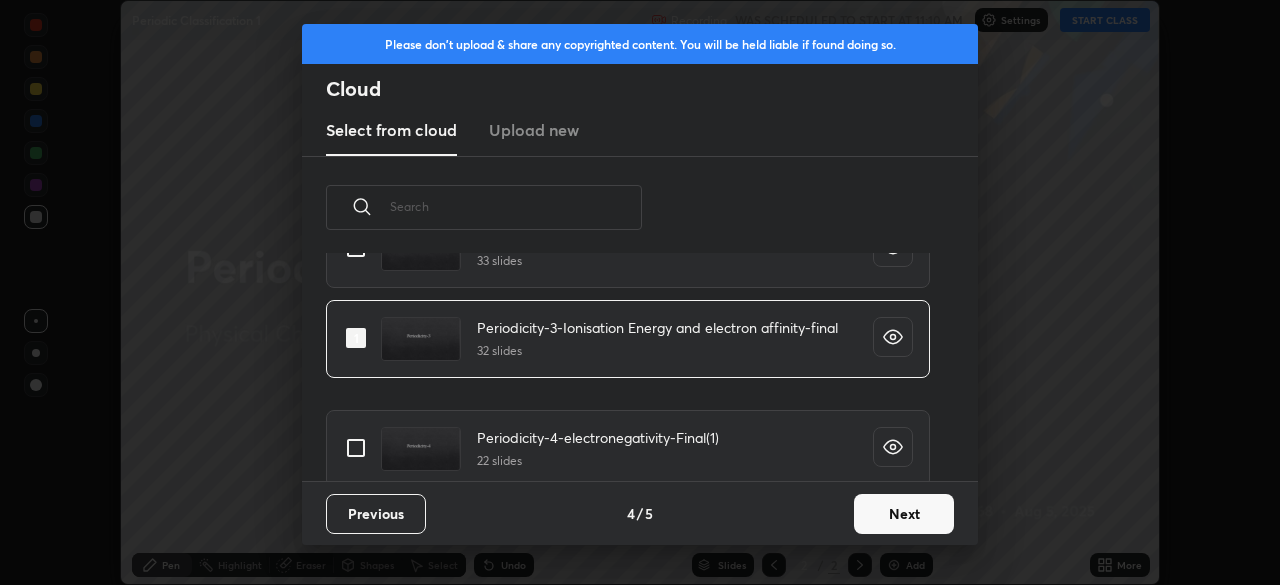 click on "Next" at bounding box center (904, 514) 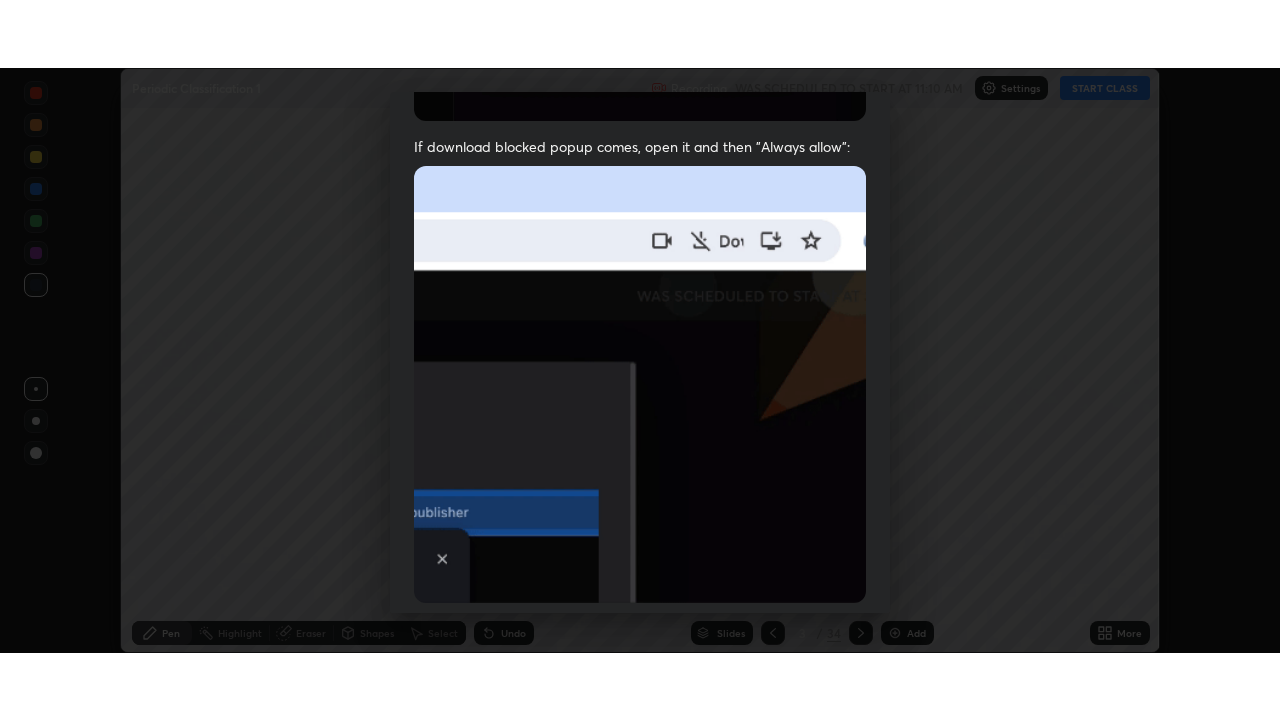 scroll, scrollTop: 479, scrollLeft: 0, axis: vertical 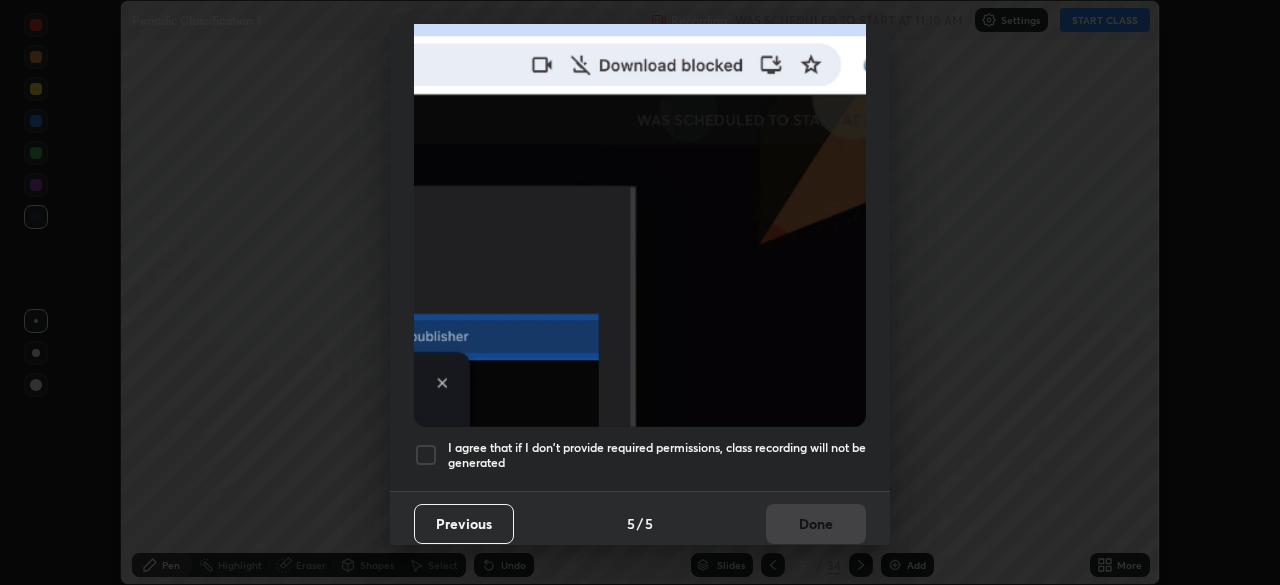 click at bounding box center (426, 455) 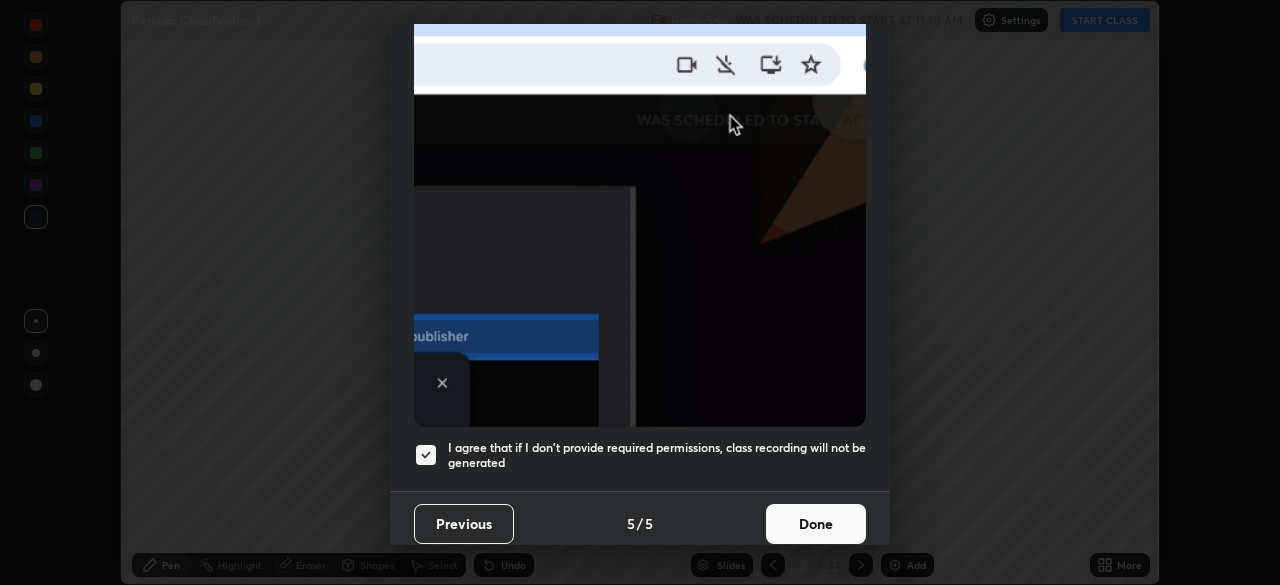 click on "Done" at bounding box center (816, 524) 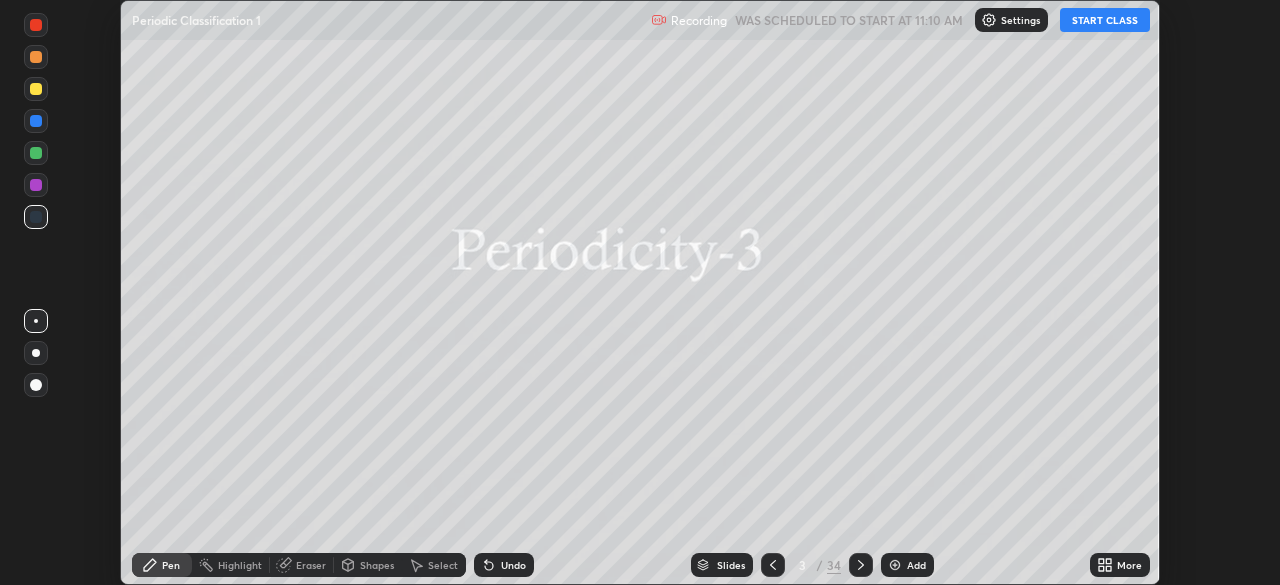 click on "START CLASS" at bounding box center [1105, 20] 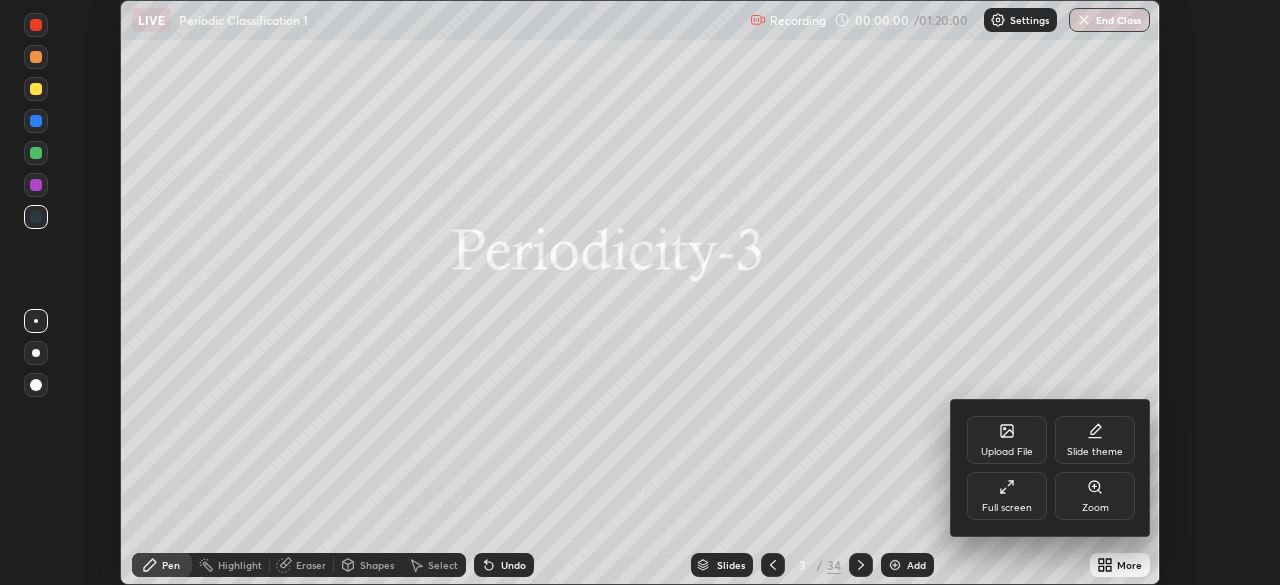 click on "Full screen" at bounding box center (1007, 508) 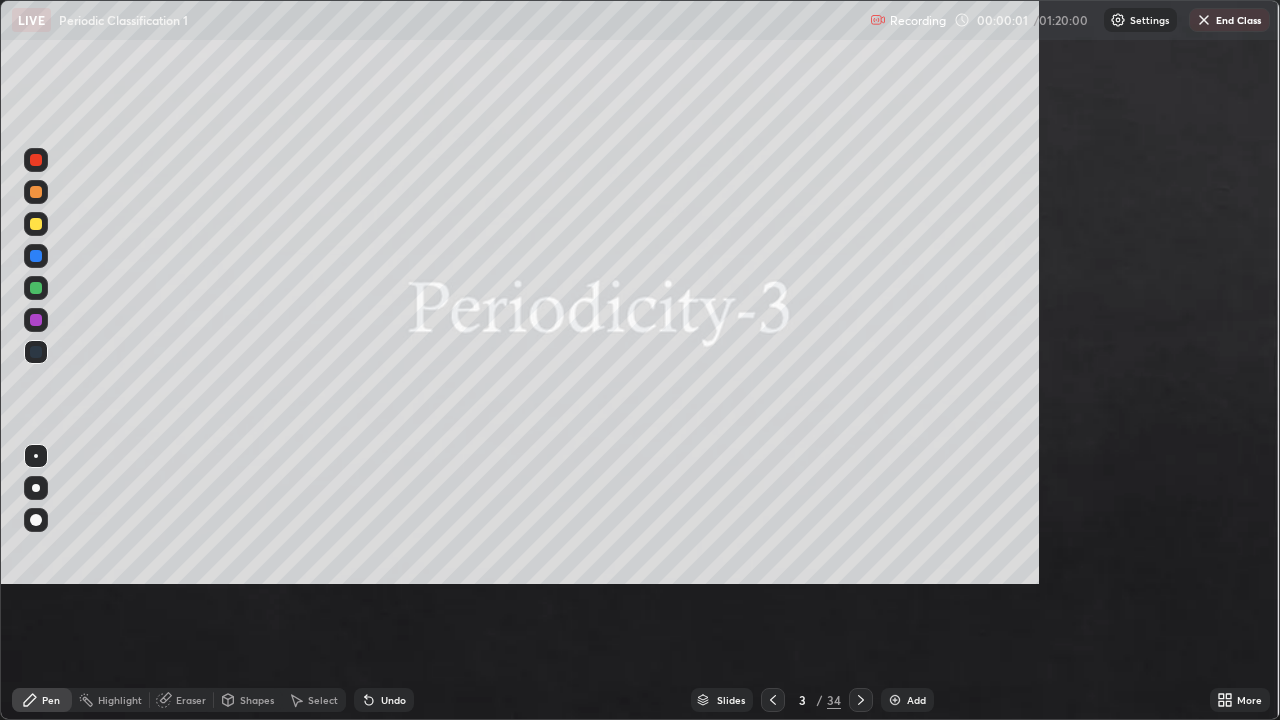 scroll, scrollTop: 99280, scrollLeft: 98720, axis: both 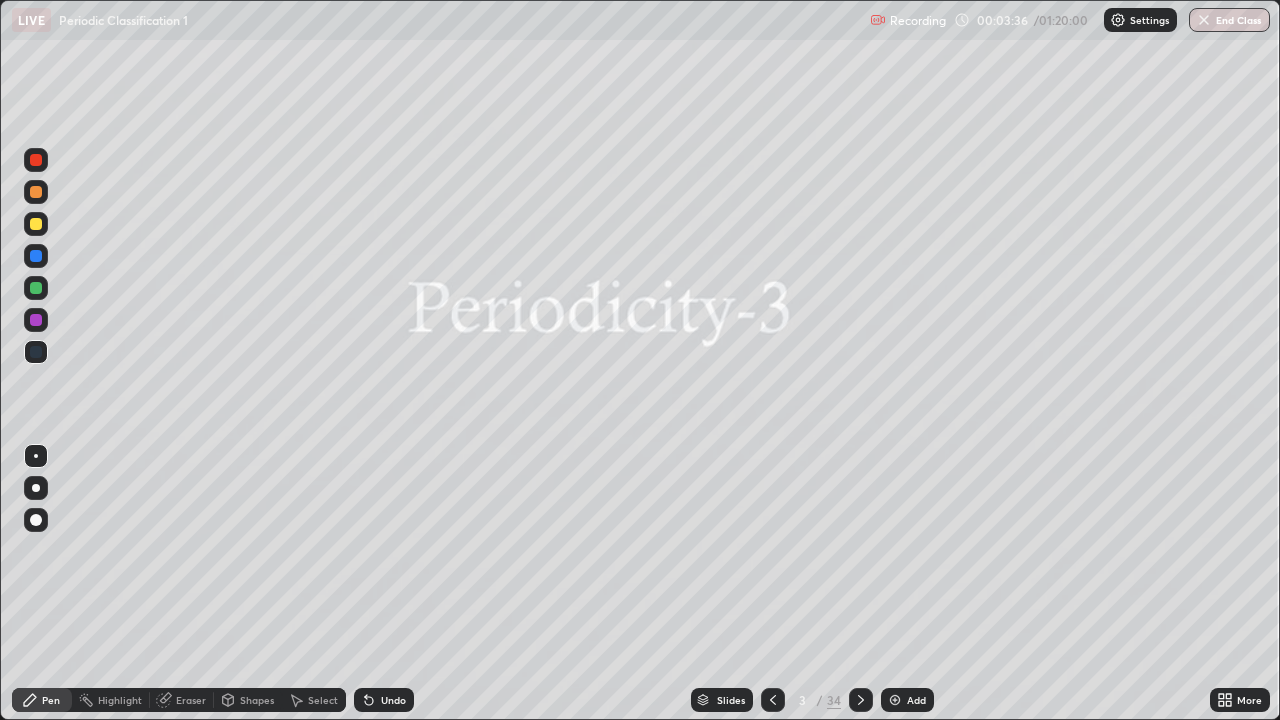click 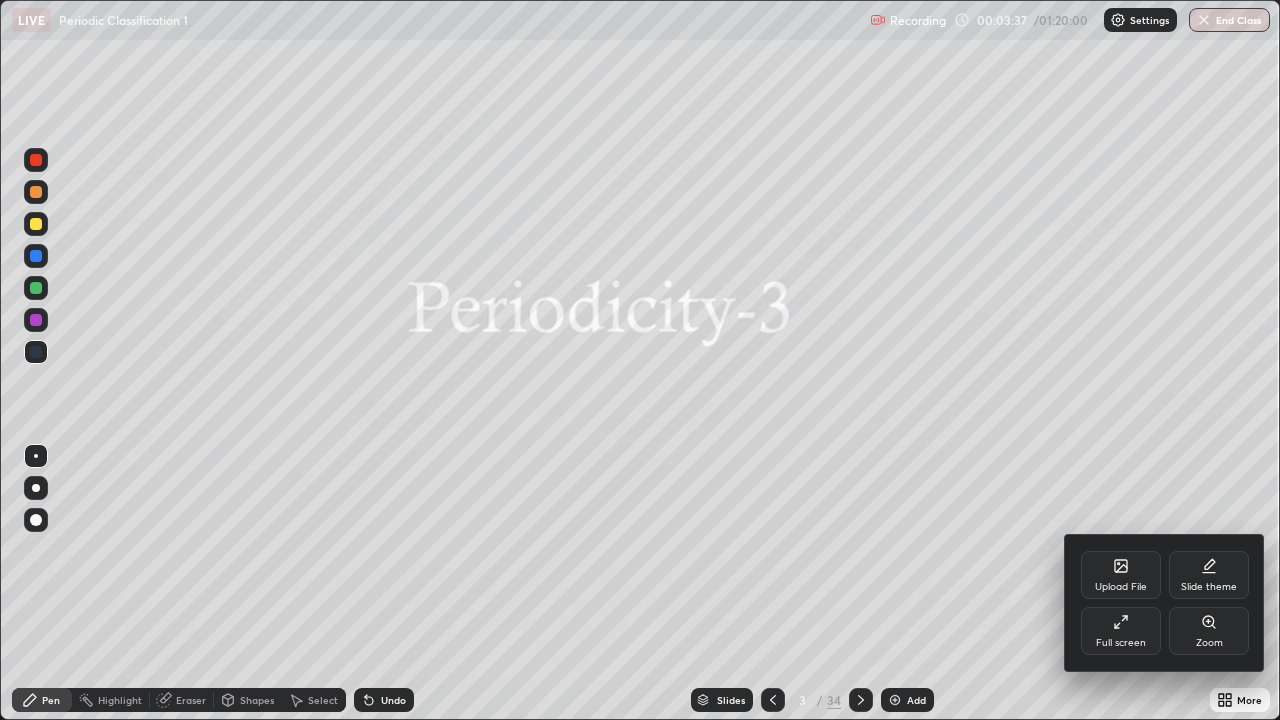 click on "Upload File" at bounding box center (1121, 575) 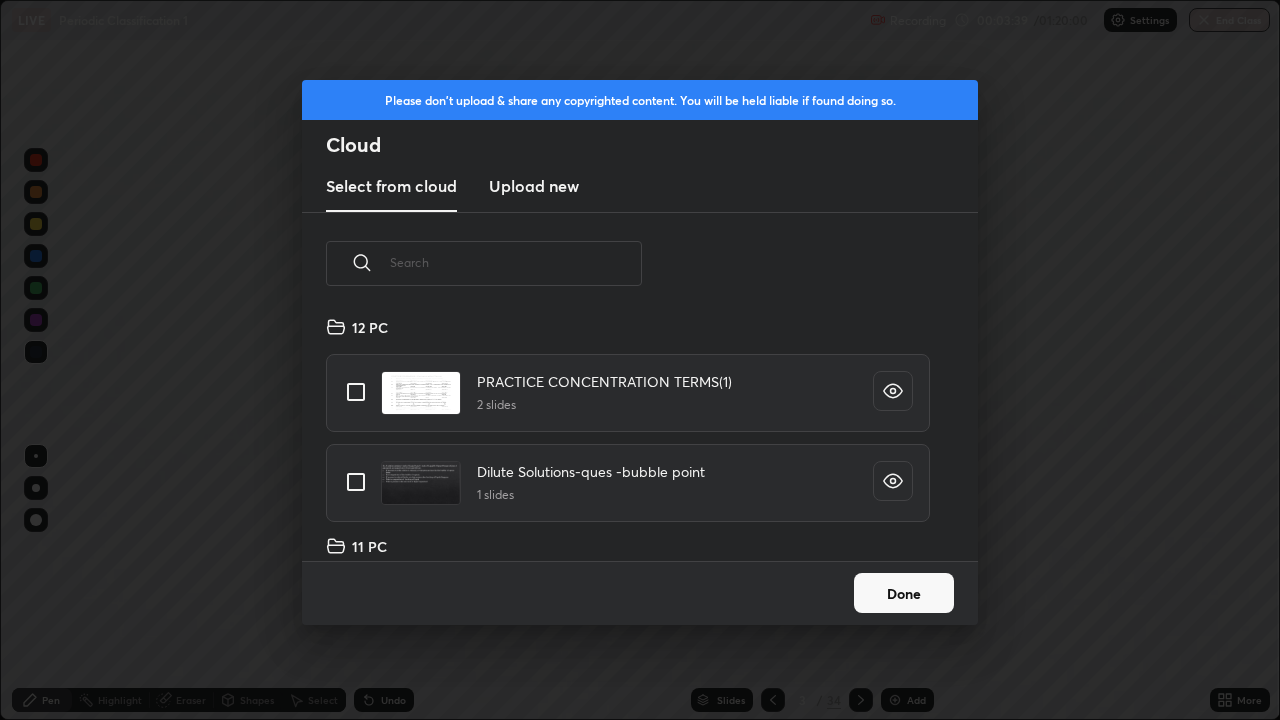 scroll, scrollTop: 7, scrollLeft: 11, axis: both 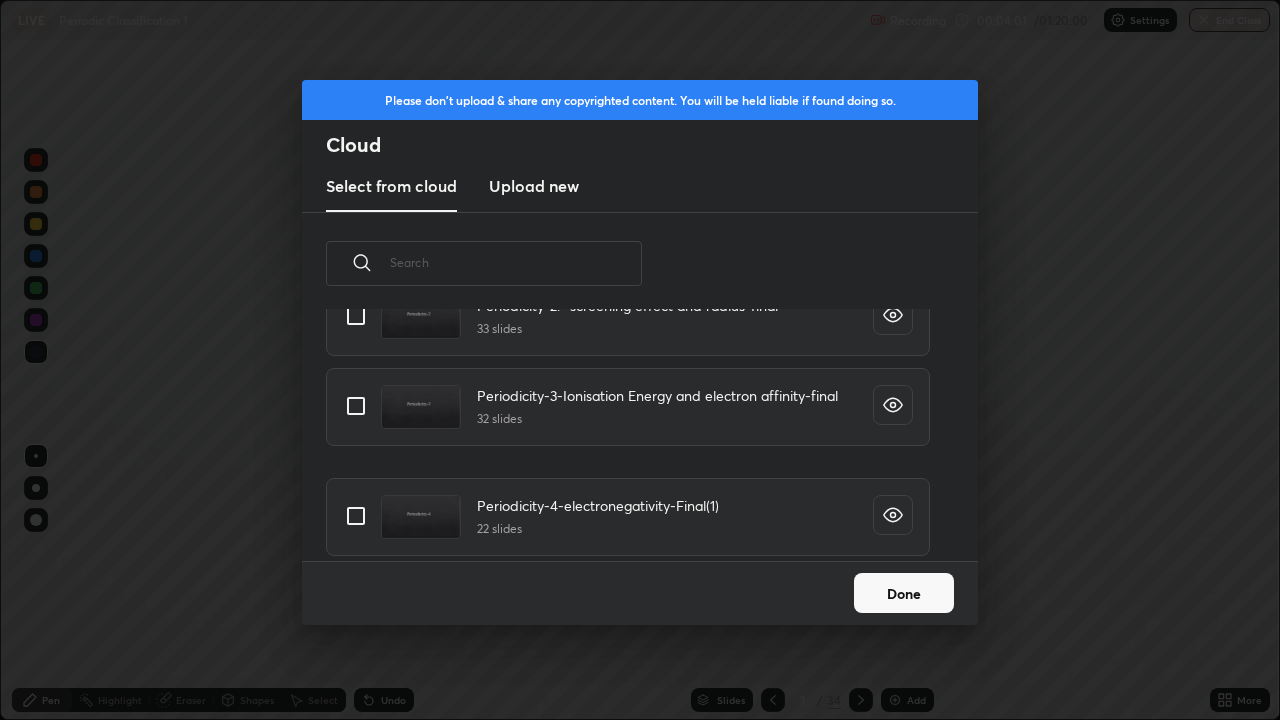 click at bounding box center [356, 406] 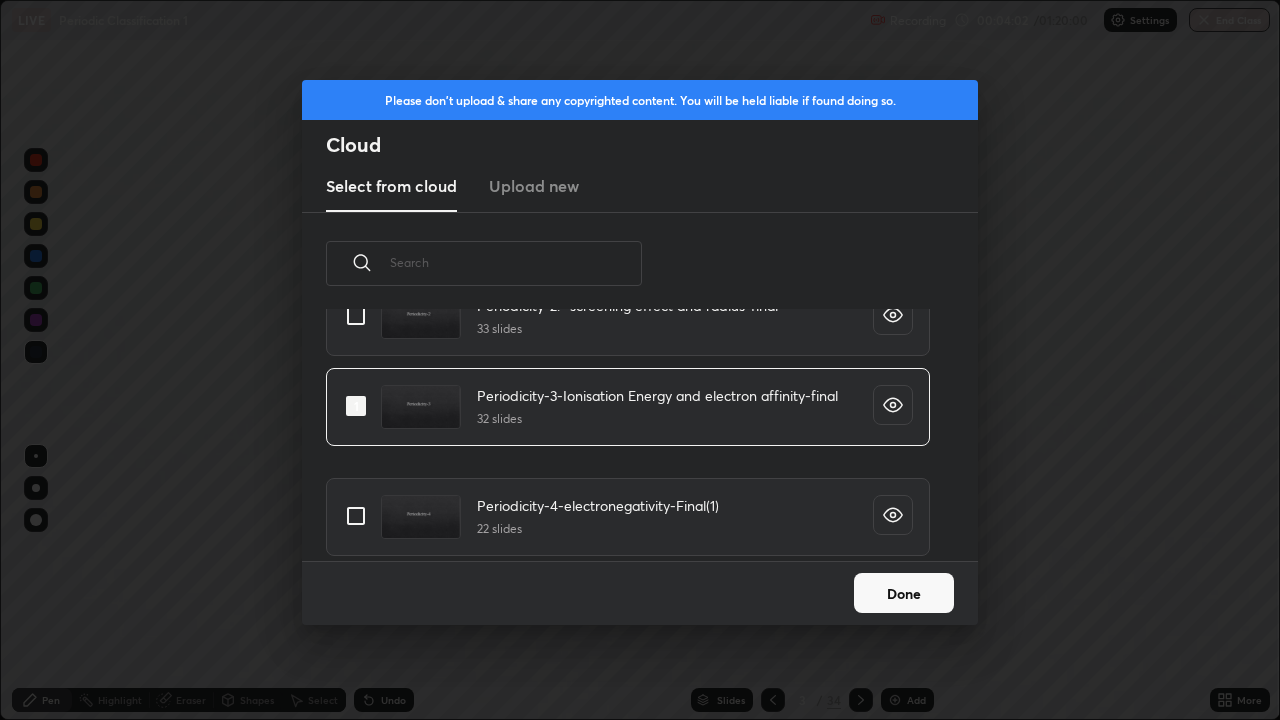 click on "Done" at bounding box center [904, 593] 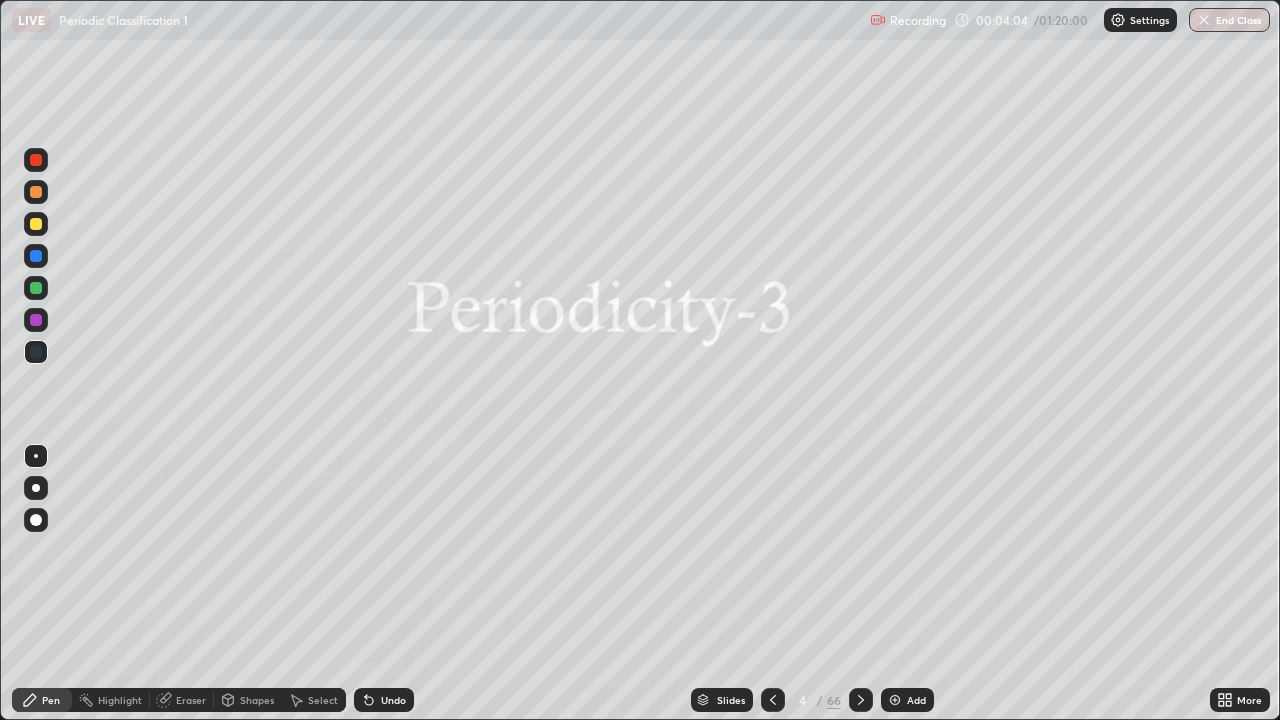 click on "Slides" at bounding box center [731, 700] 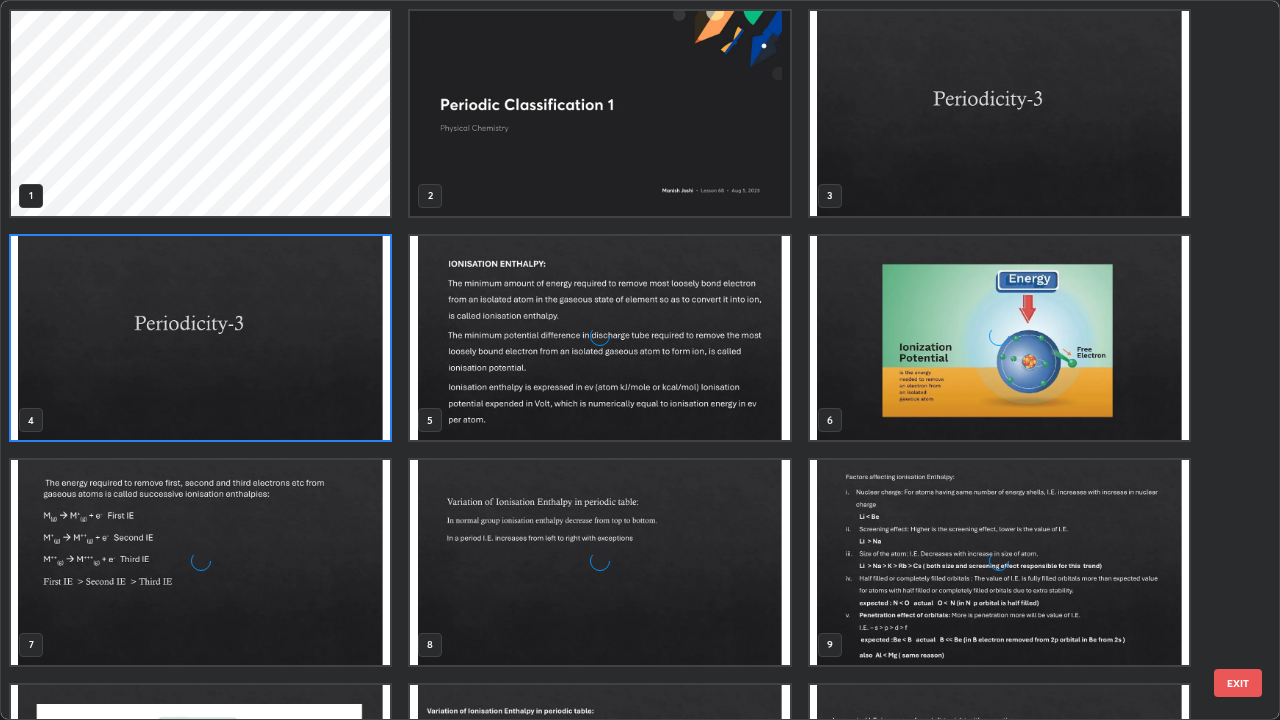 scroll, scrollTop: 7, scrollLeft: 11, axis: both 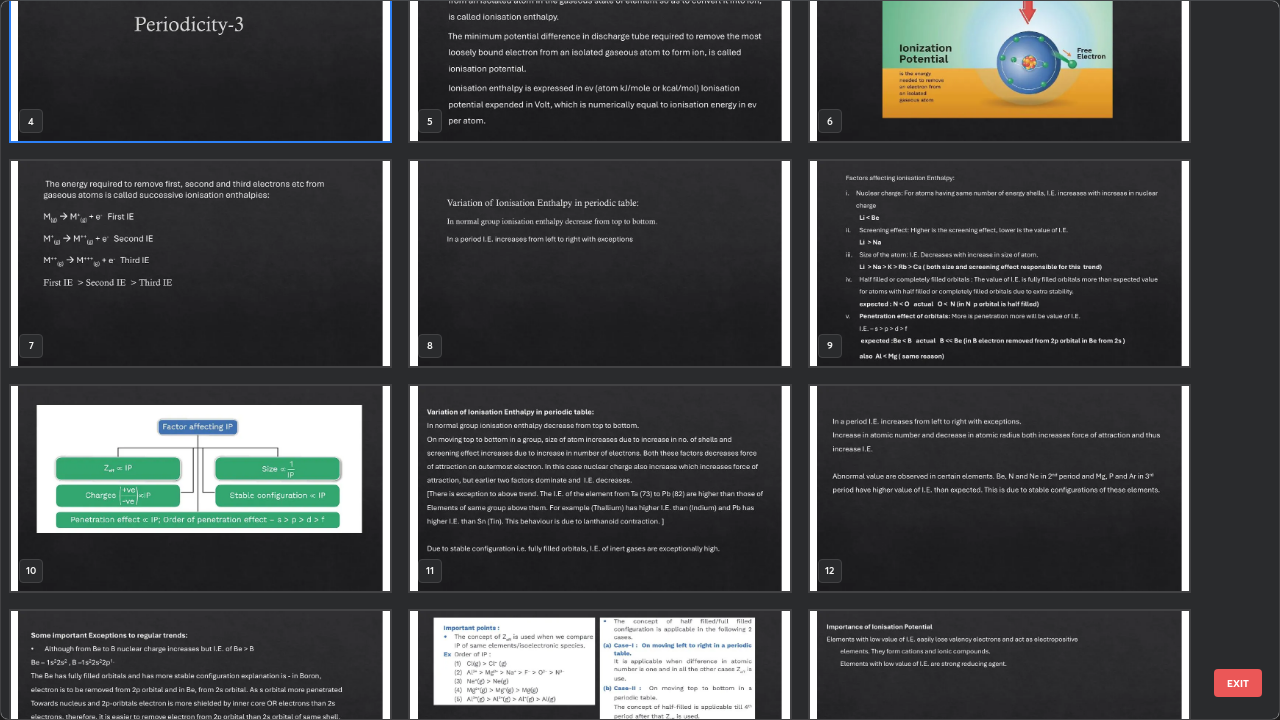 click at bounding box center (999, 263) 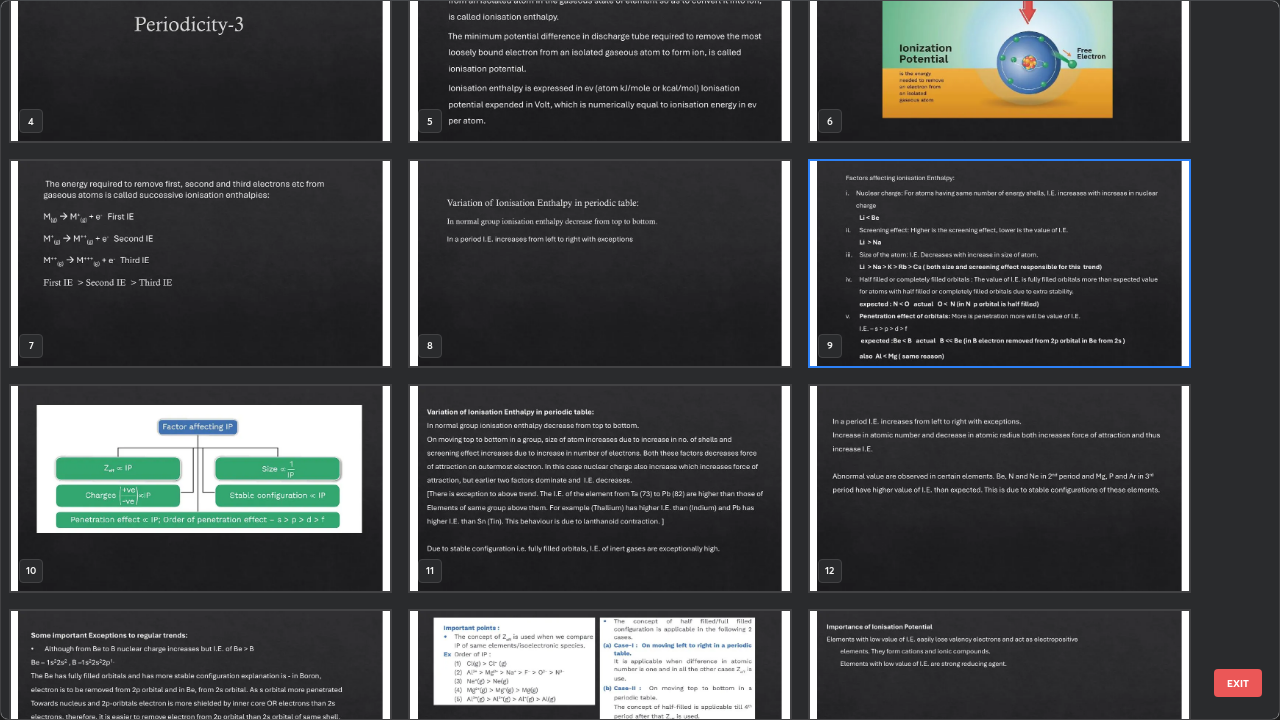 click at bounding box center [999, 263] 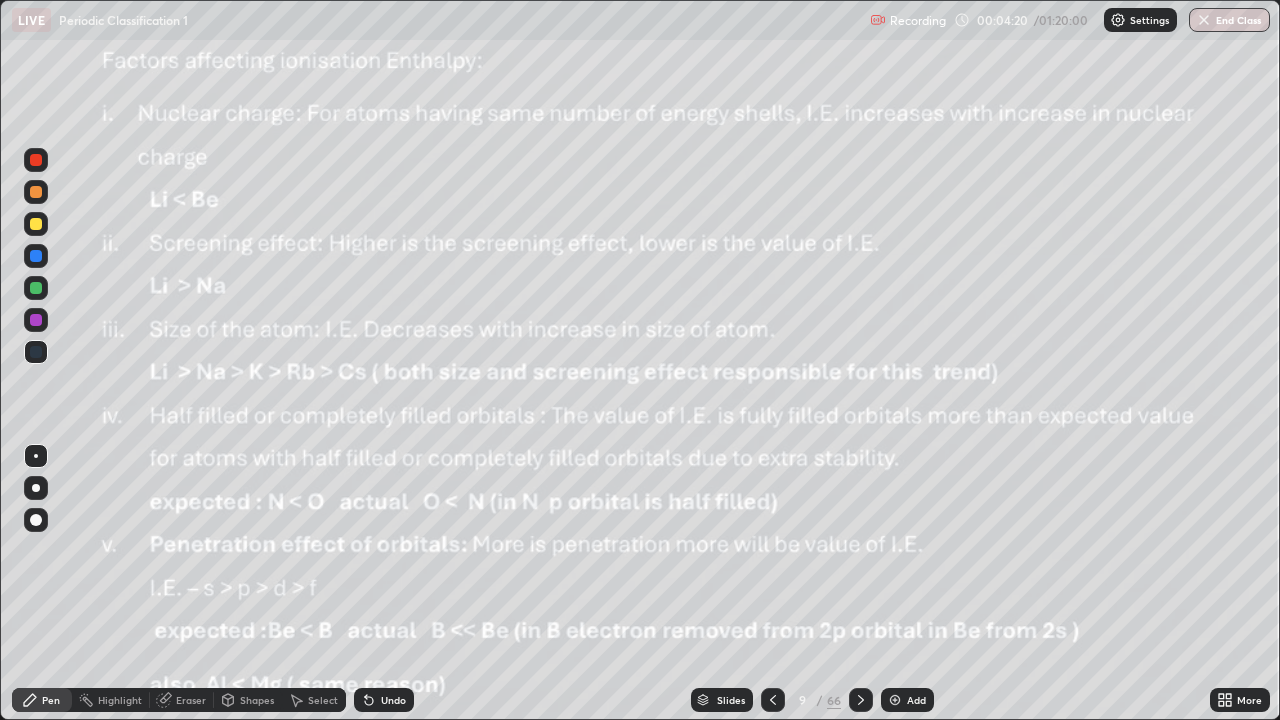 click at bounding box center [895, 700] 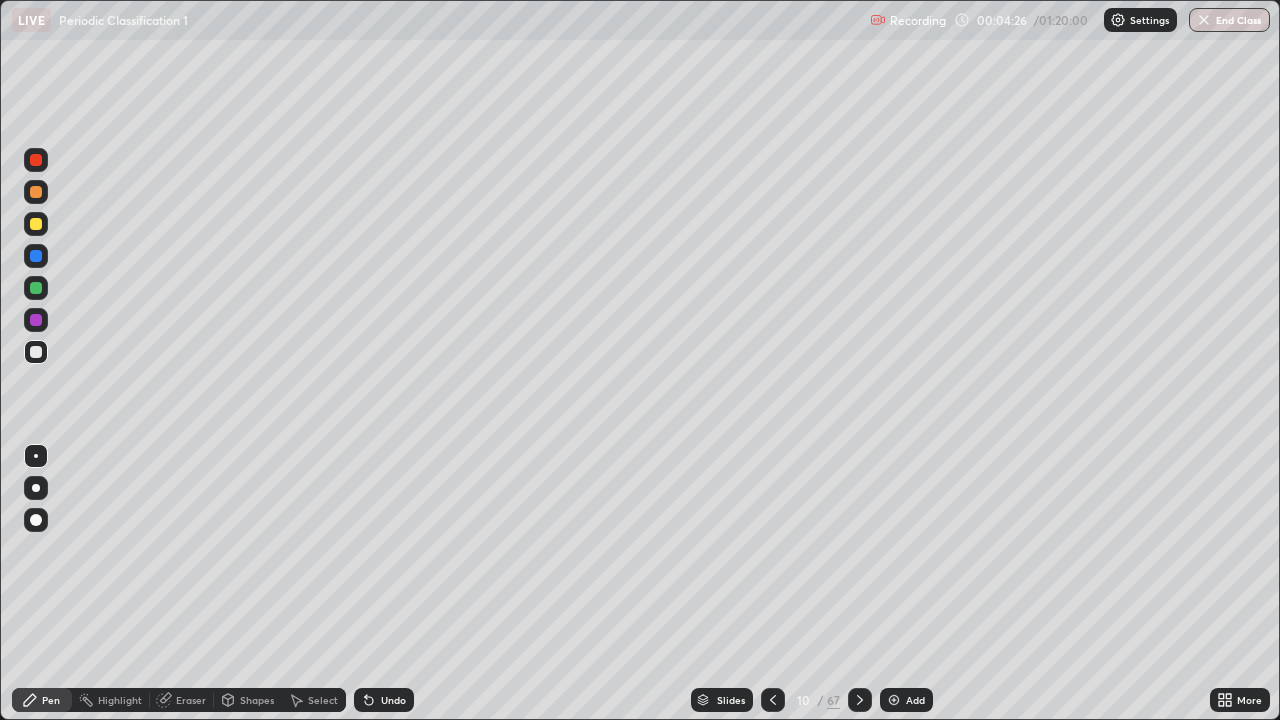 click on "Slides" at bounding box center (731, 700) 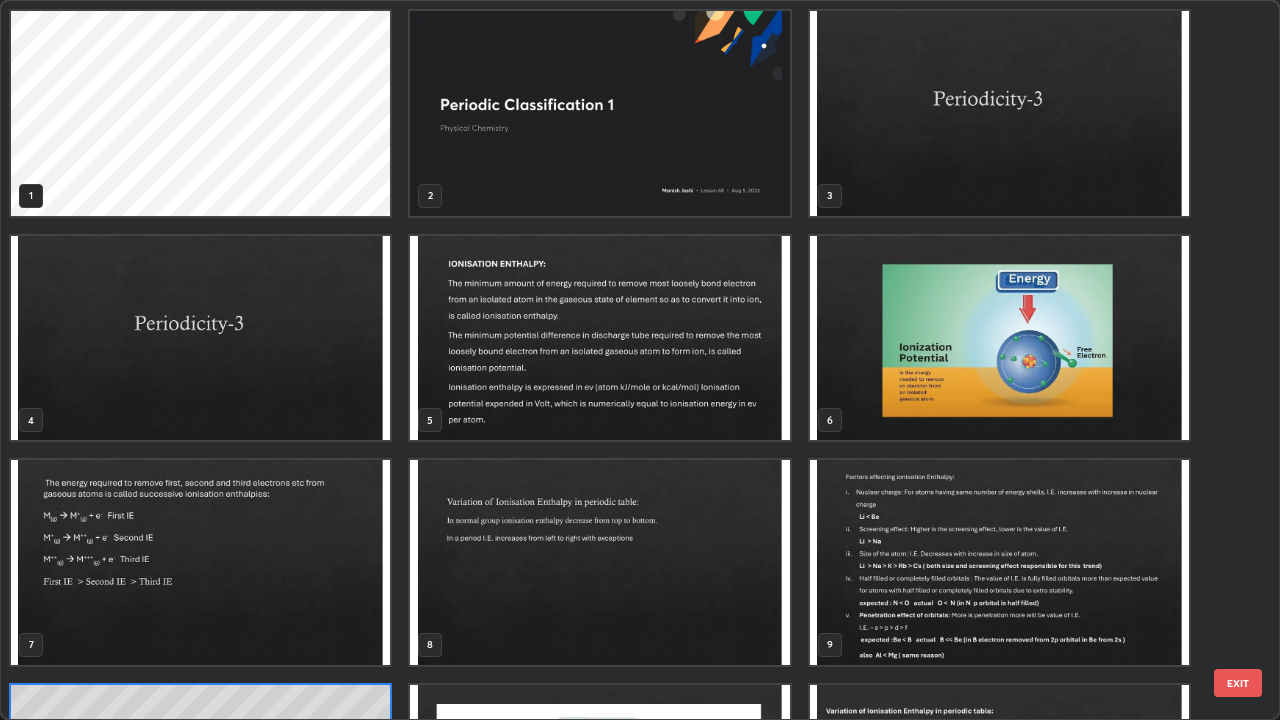 scroll, scrollTop: 180, scrollLeft: 0, axis: vertical 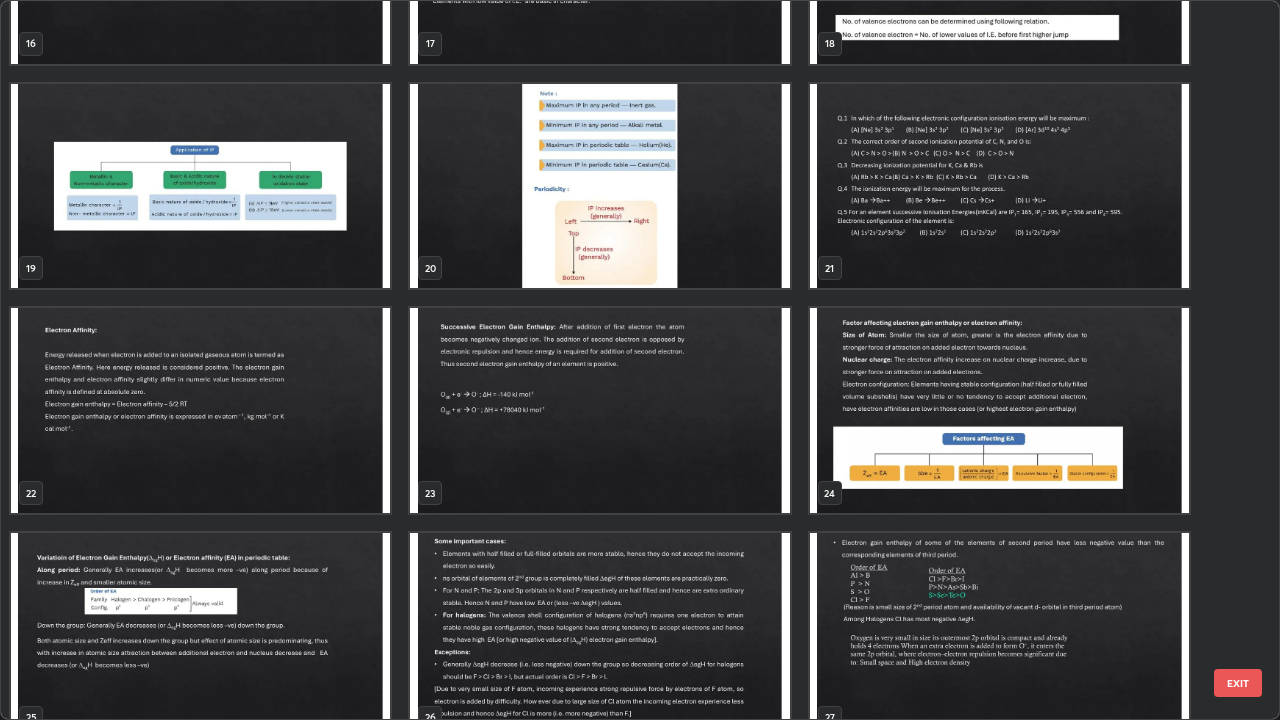 click at bounding box center [200, 410] 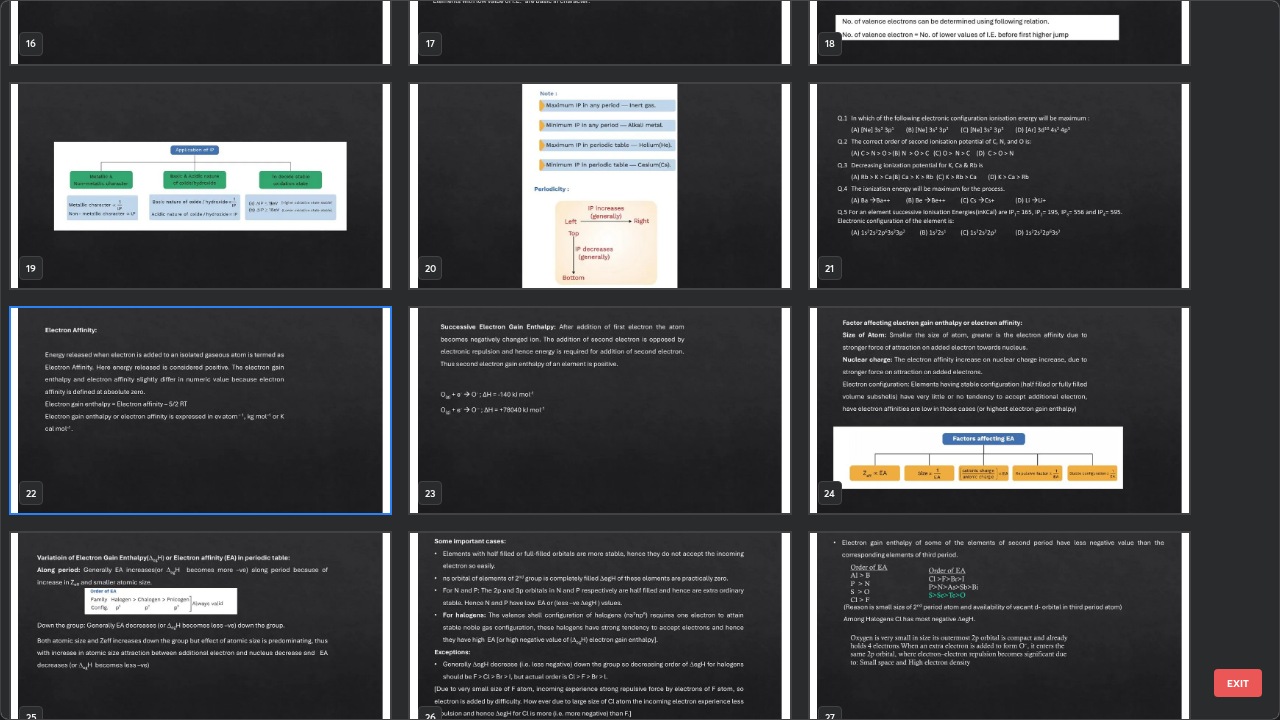 click at bounding box center [200, 410] 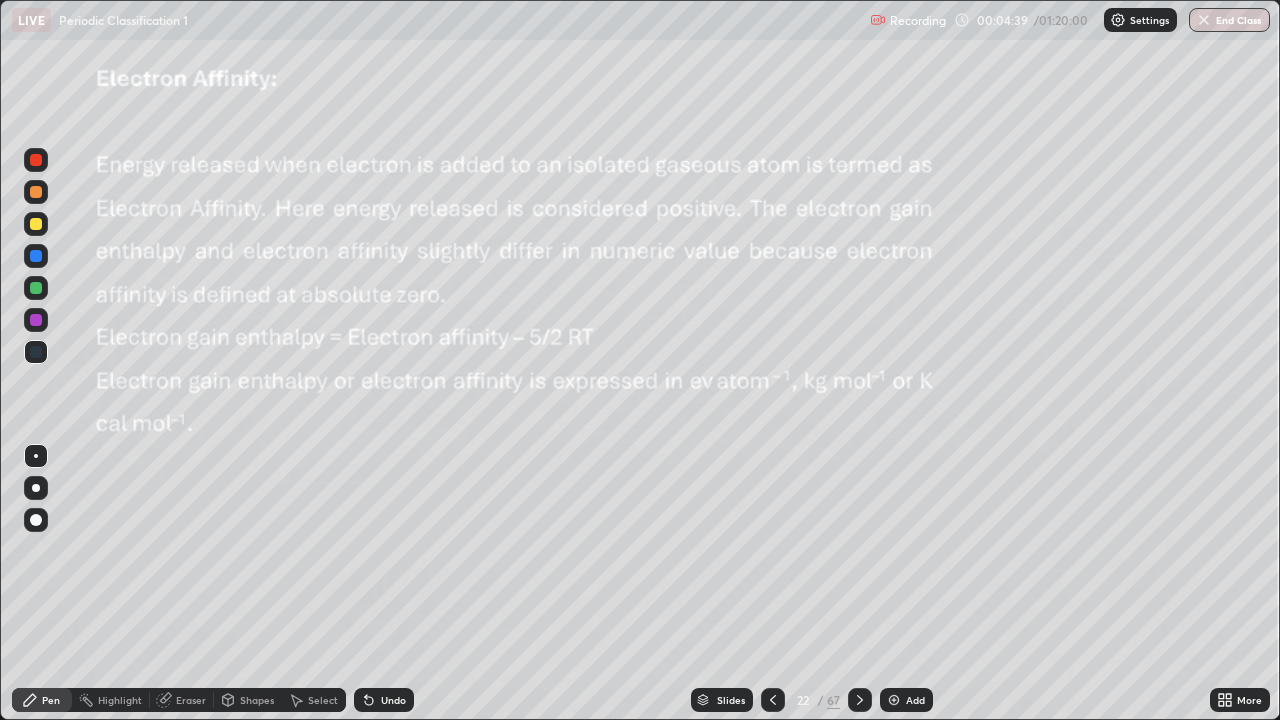 click at bounding box center [894, 700] 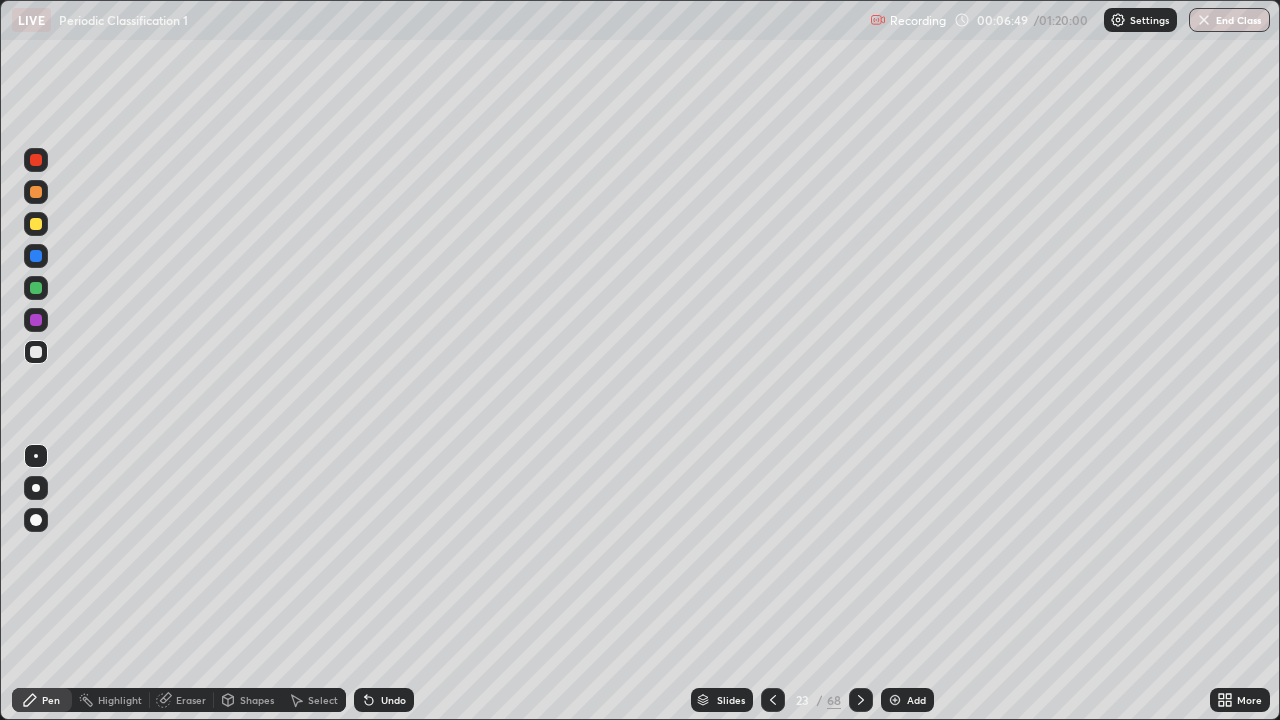 click at bounding box center (36, 352) 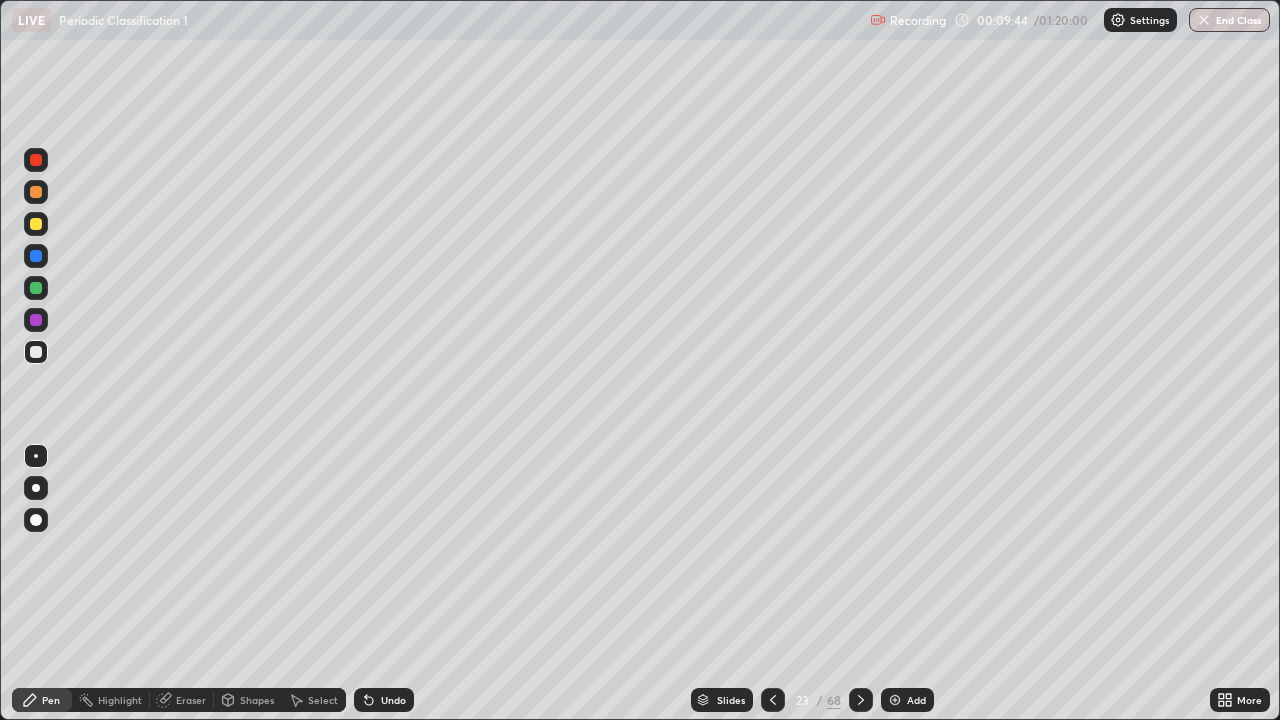 click 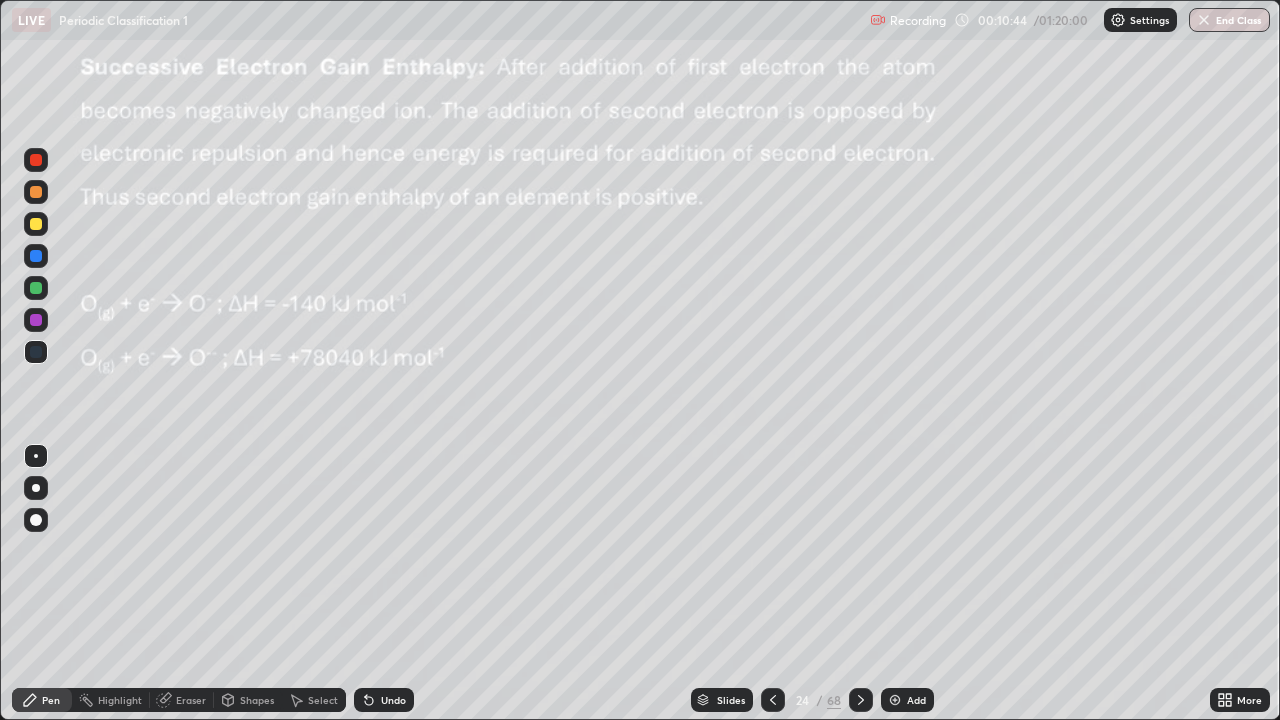 click 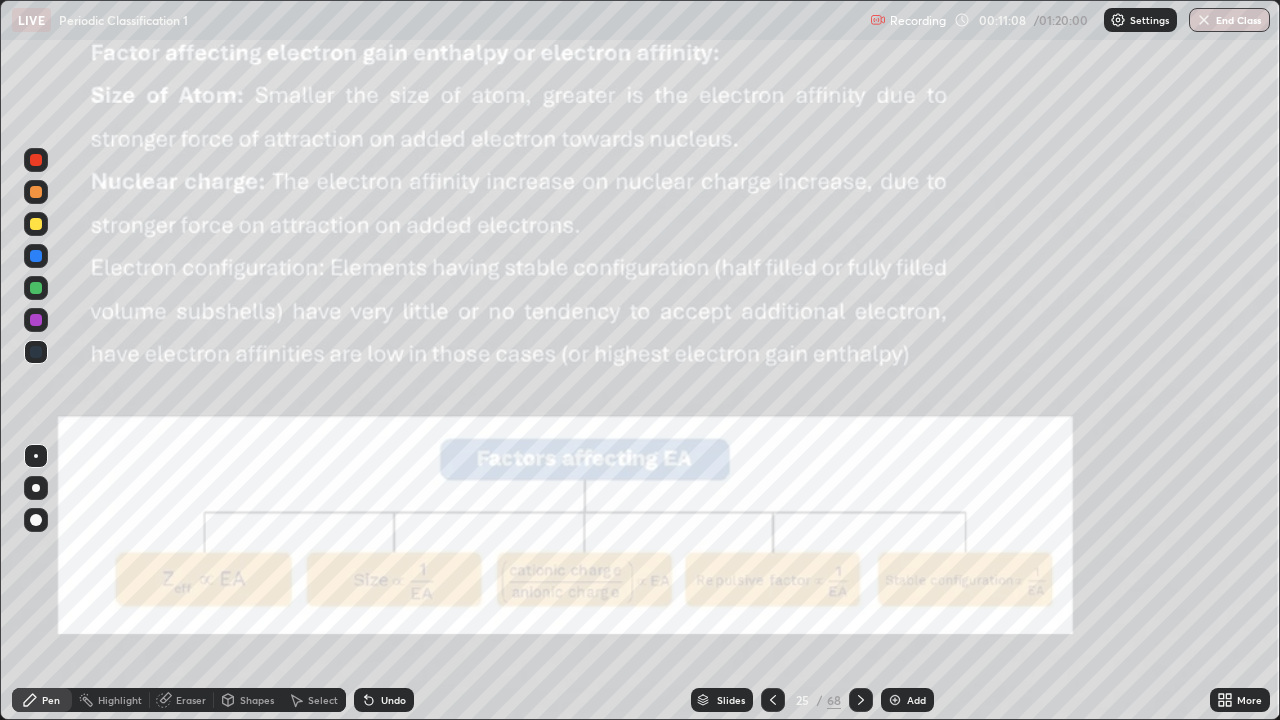 click 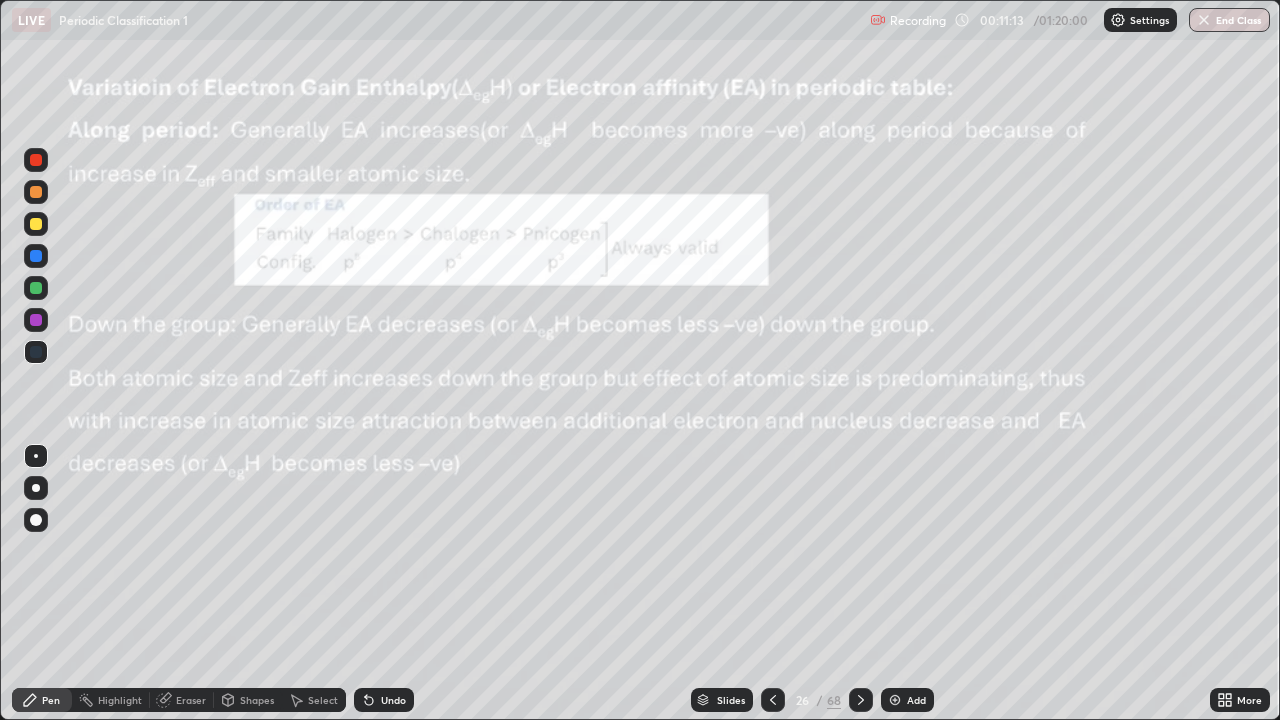 click at bounding box center (861, 700) 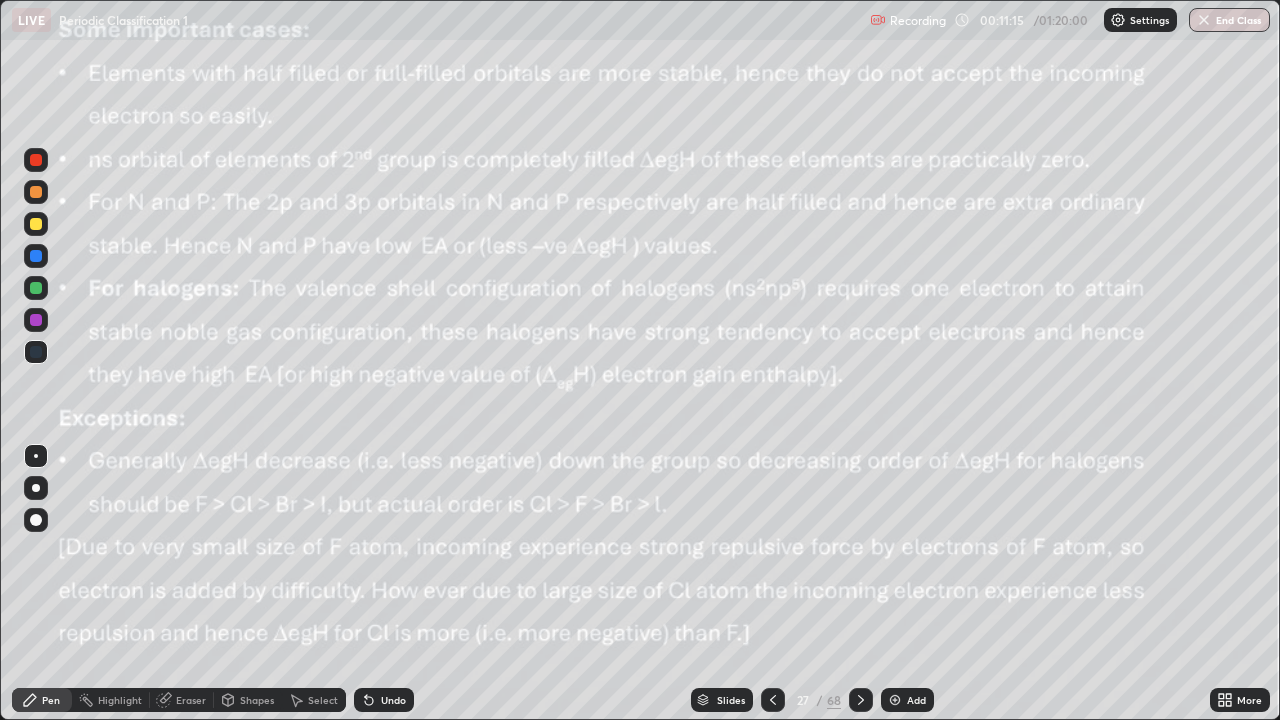click 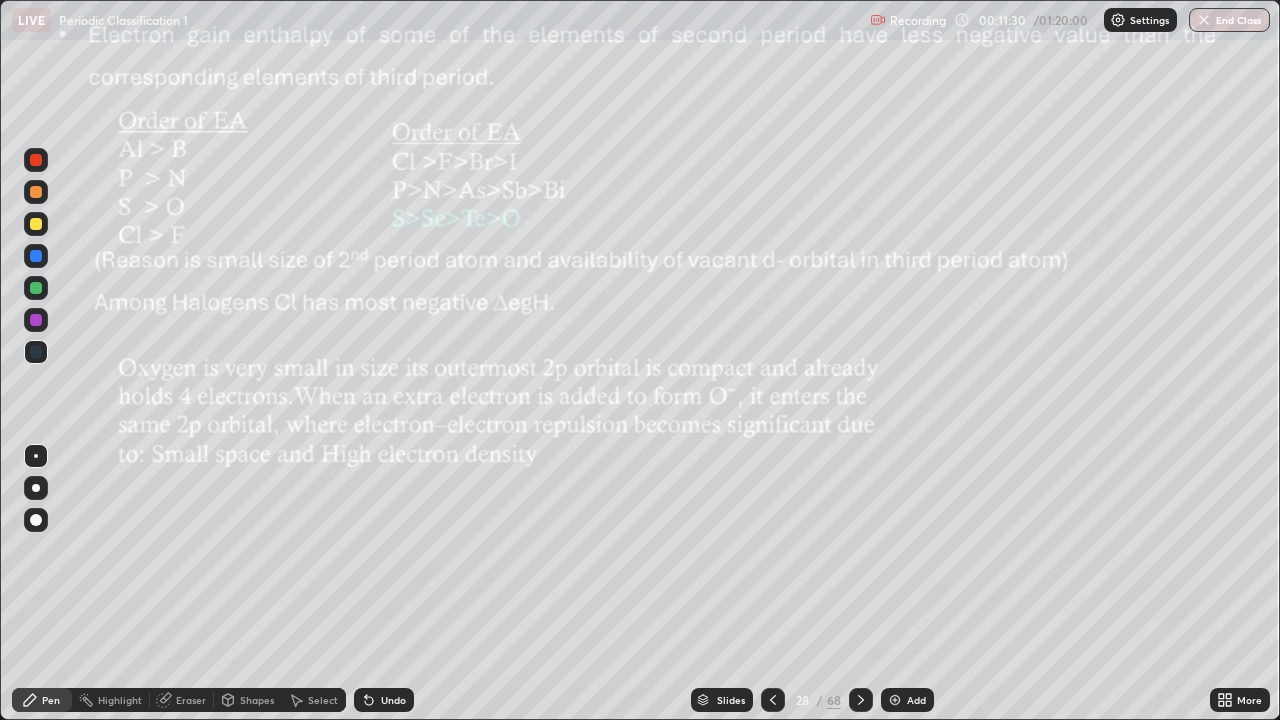 click 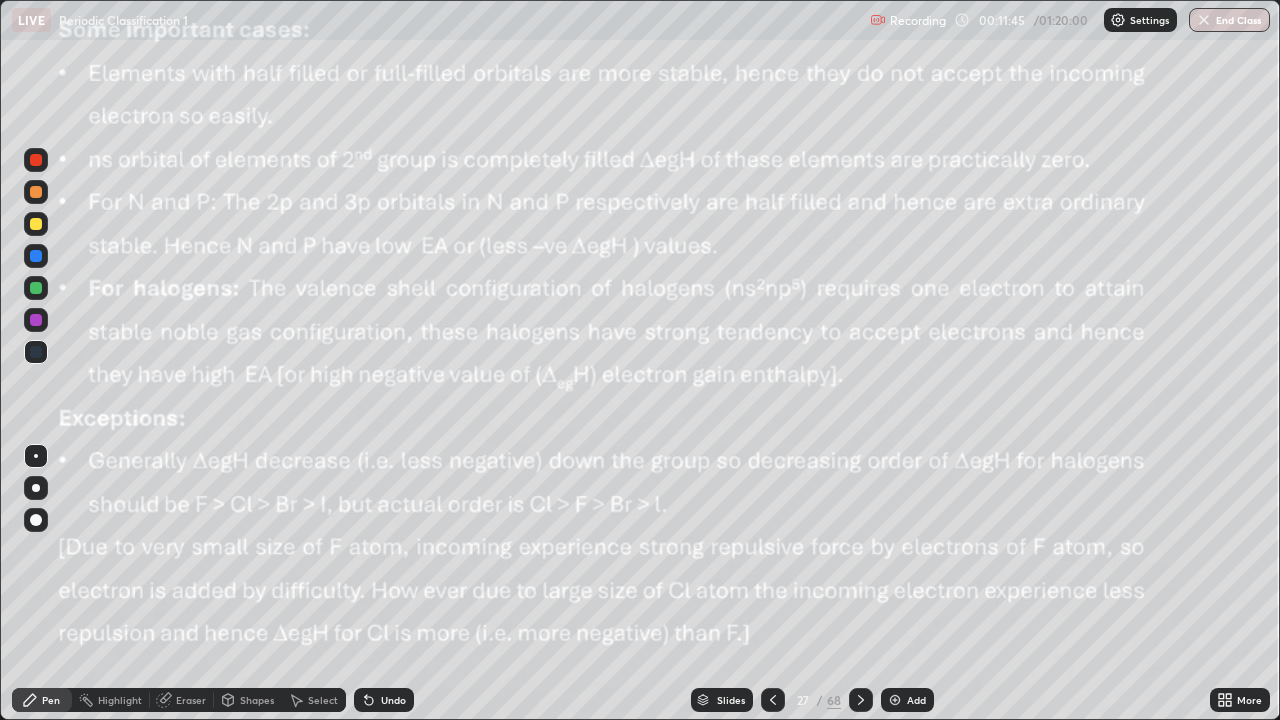 click 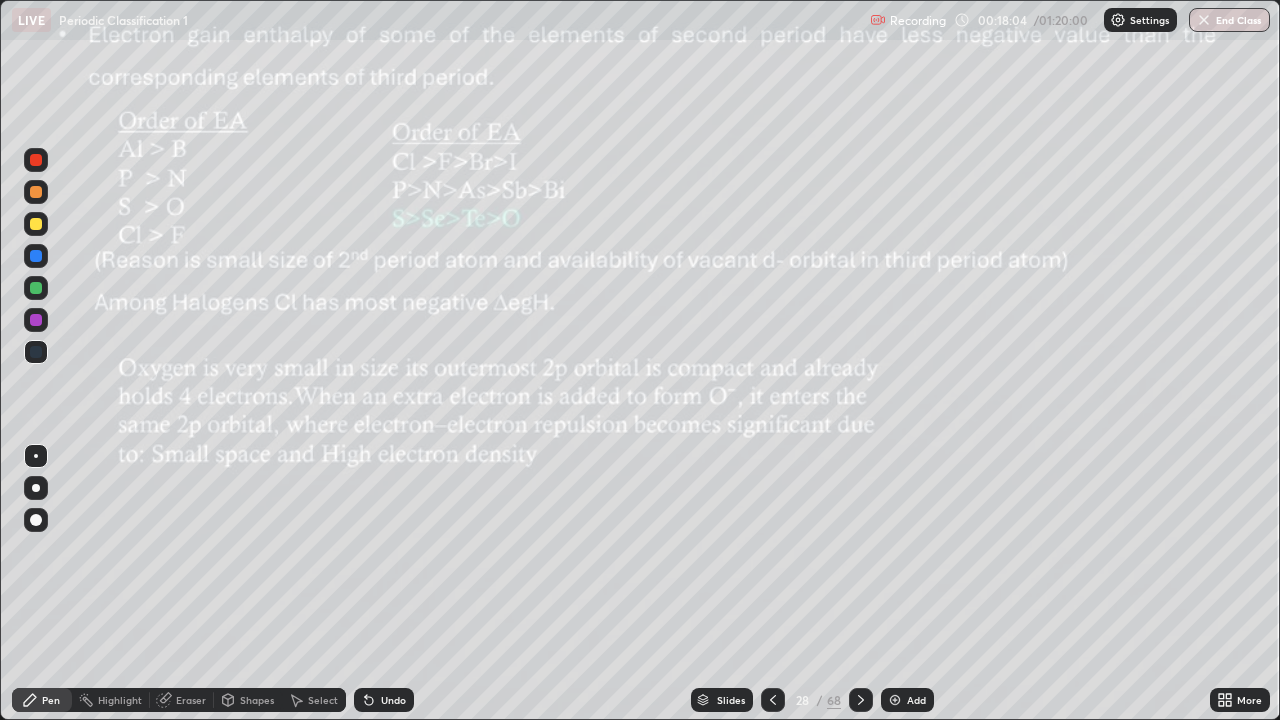 click on "Slides" at bounding box center [731, 700] 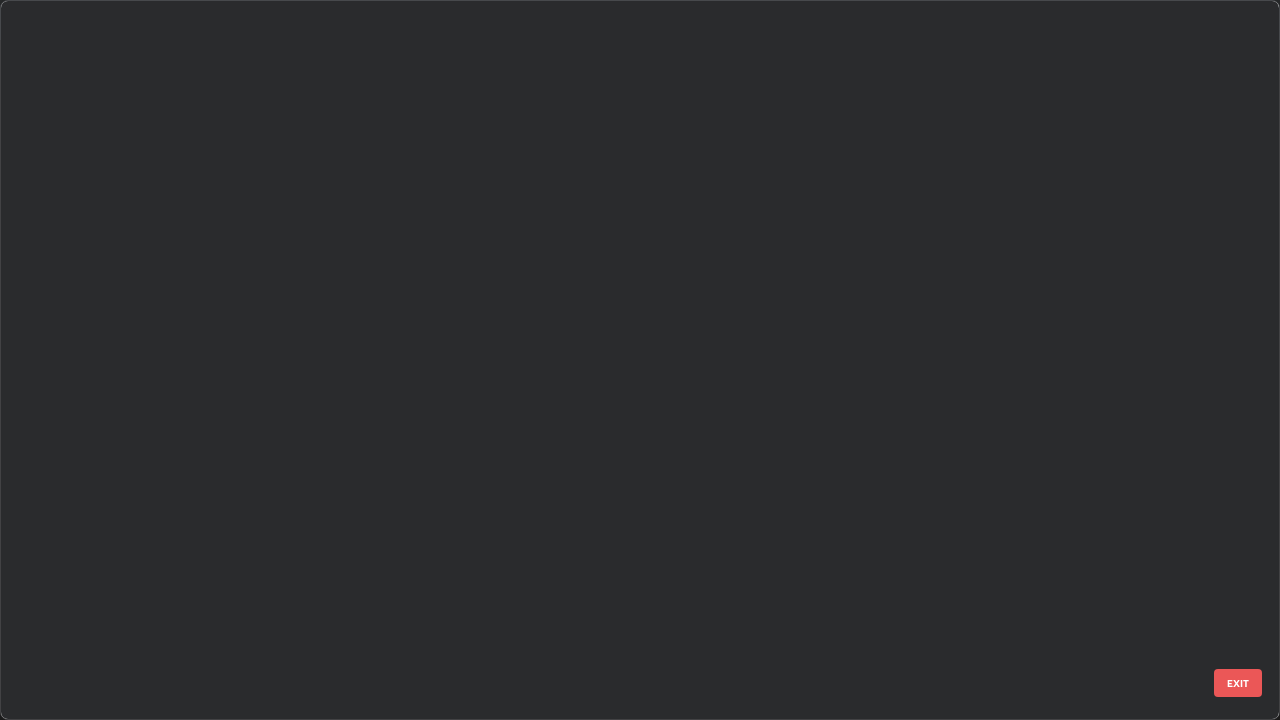 scroll, scrollTop: 1528, scrollLeft: 0, axis: vertical 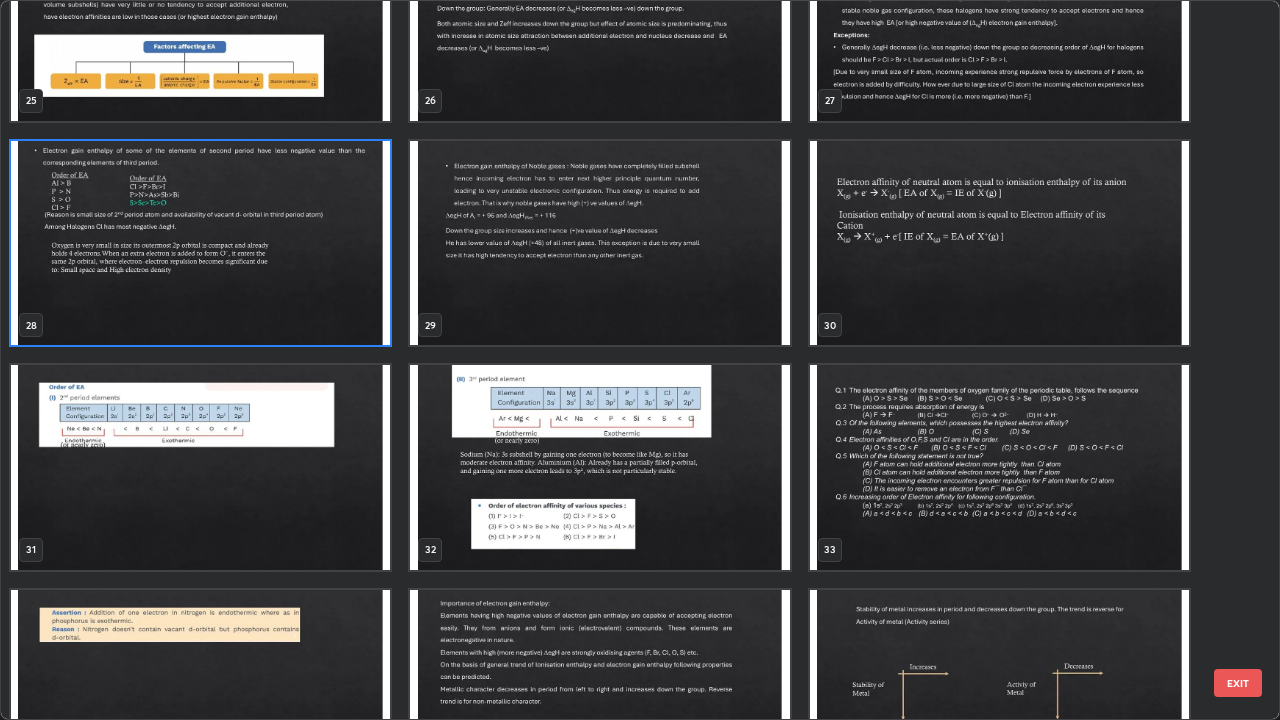 click at bounding box center (200, 243) 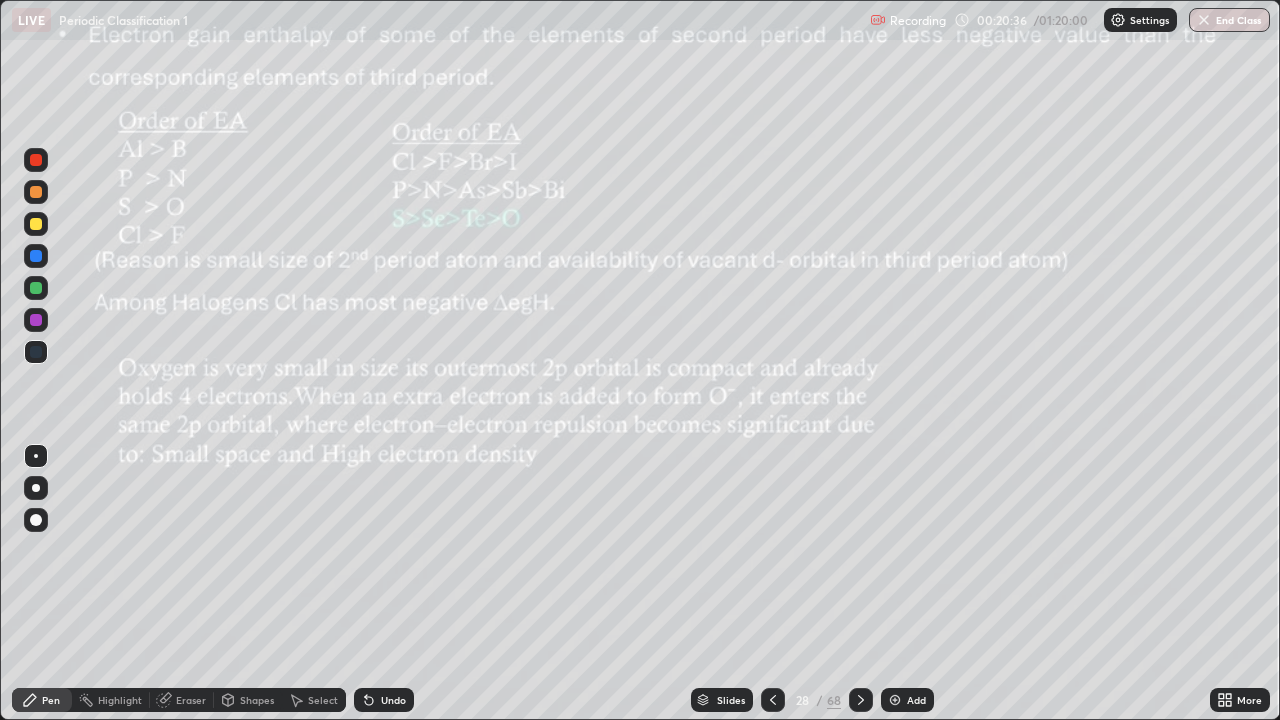 click 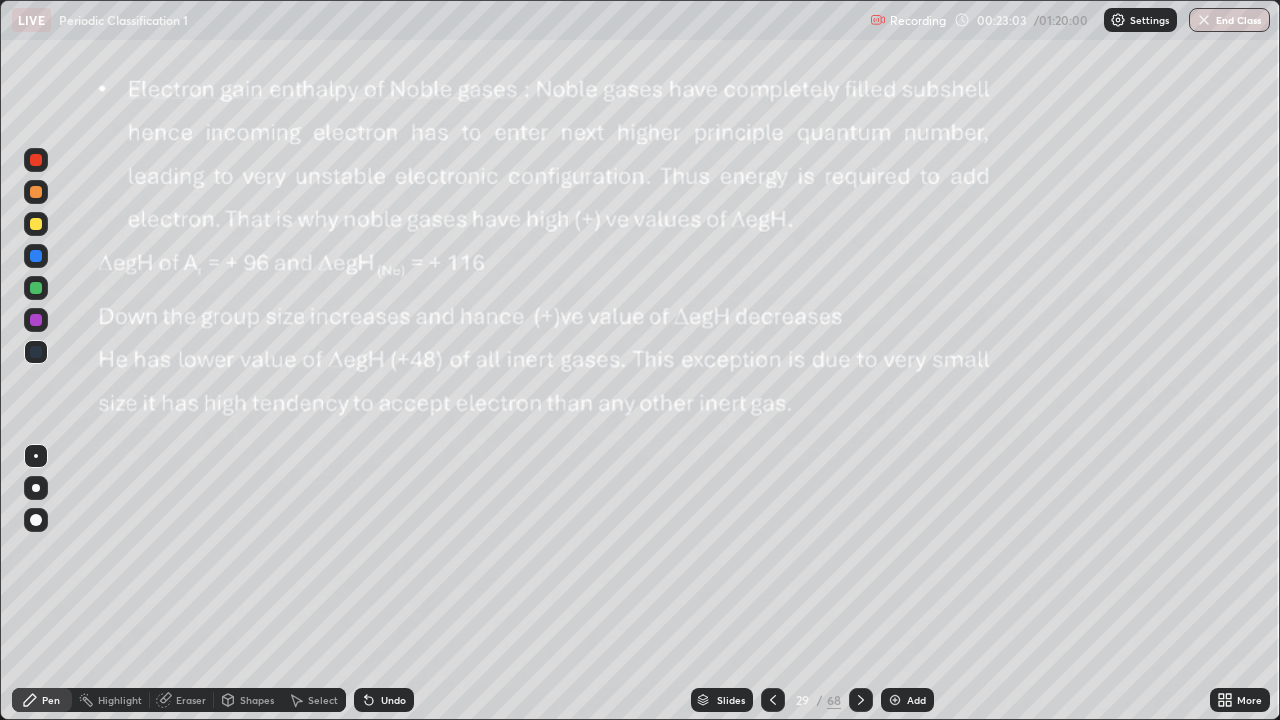 click on "Shapes" at bounding box center (248, 700) 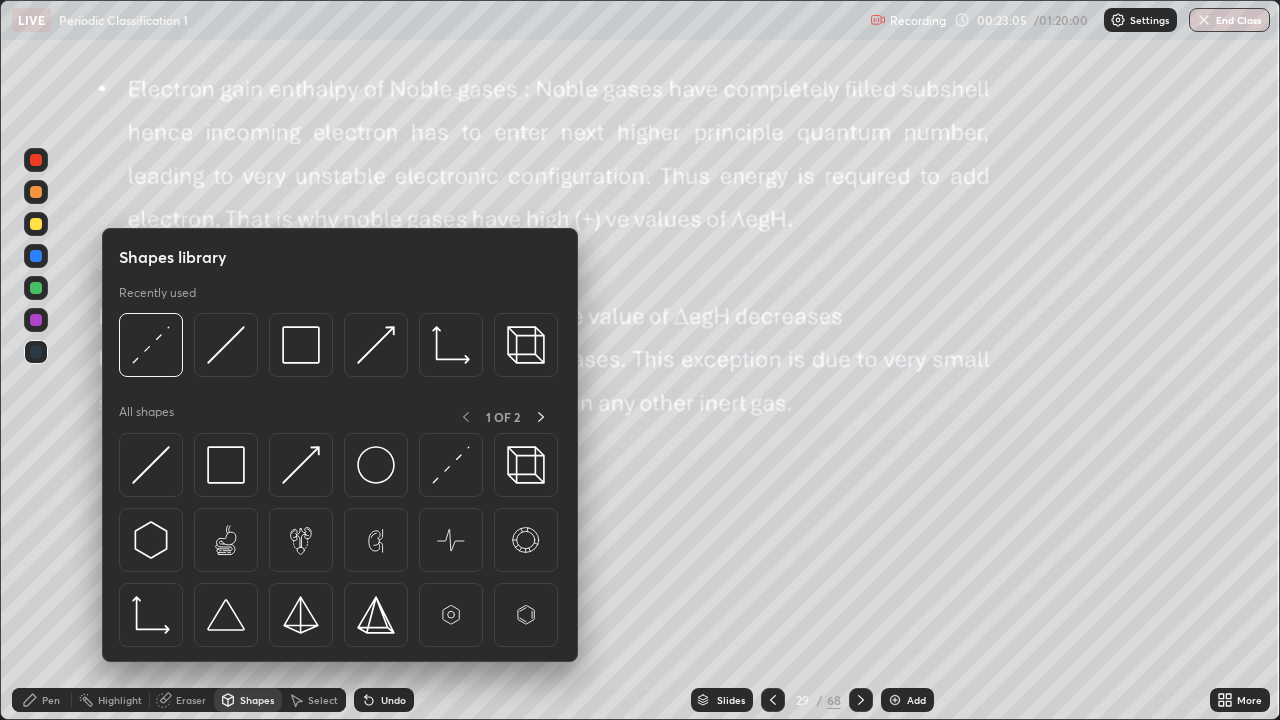 click on "Pen" at bounding box center (42, 700) 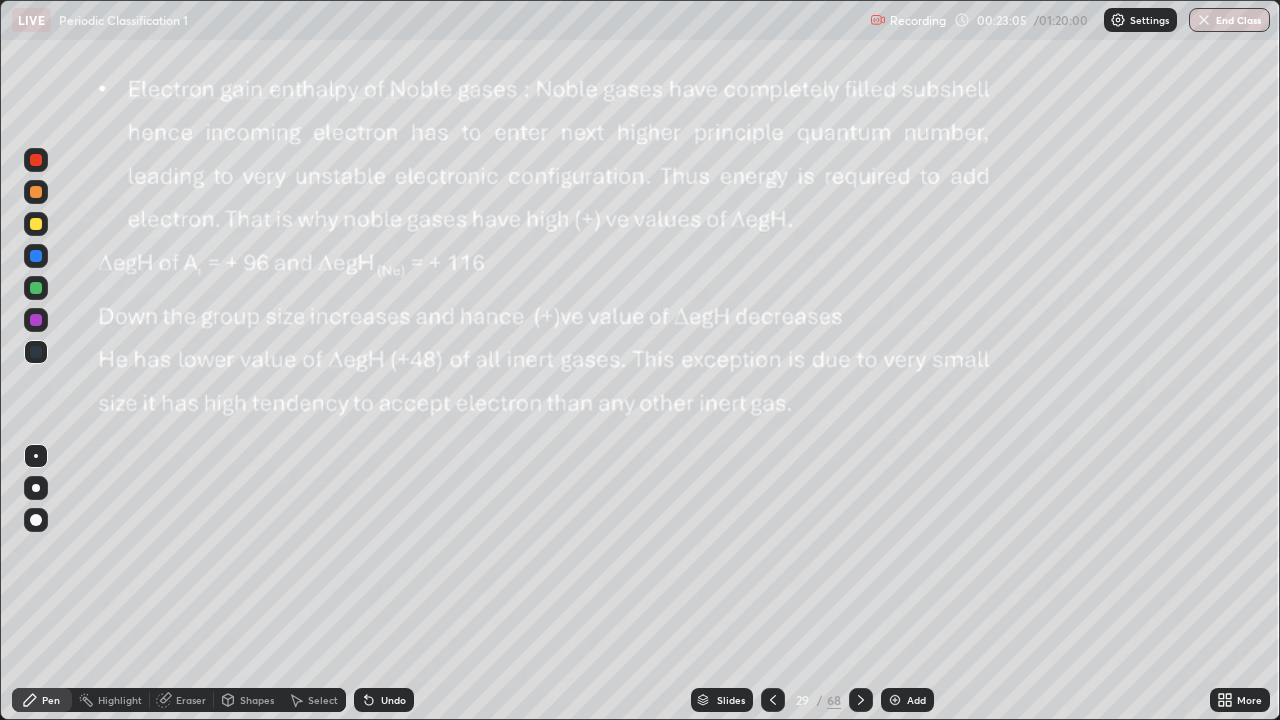 click at bounding box center (36, 224) 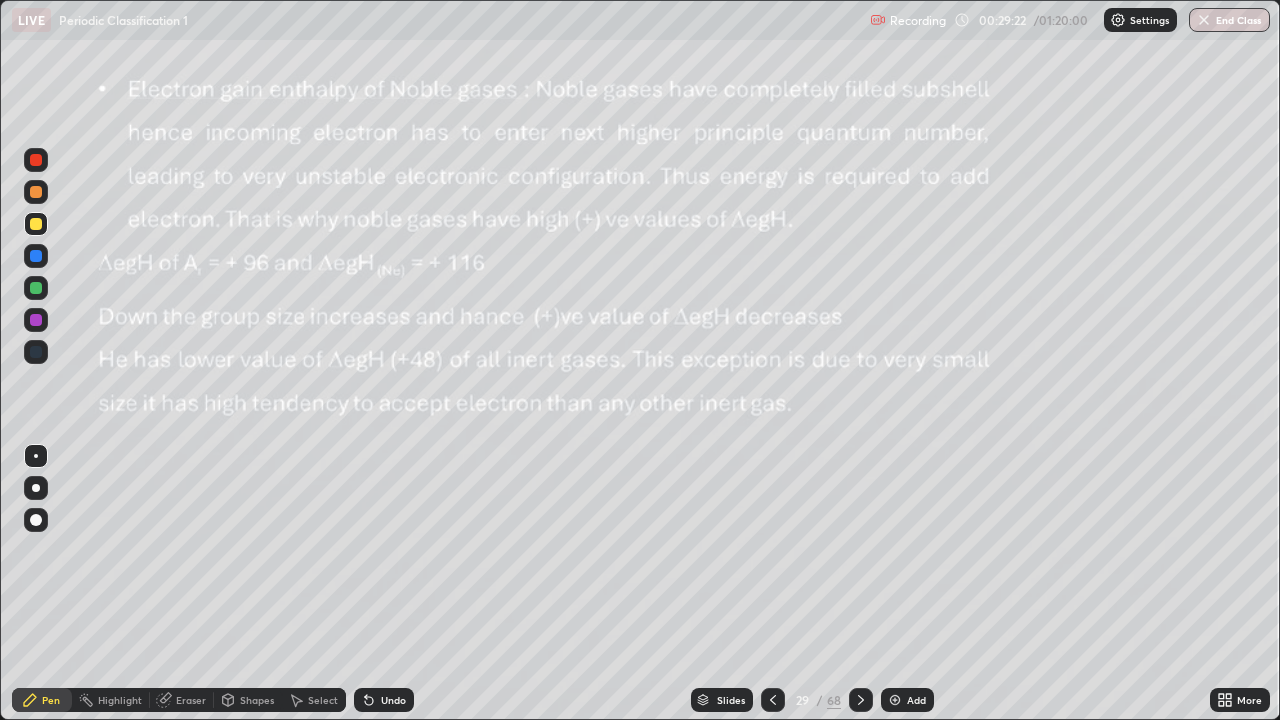 click 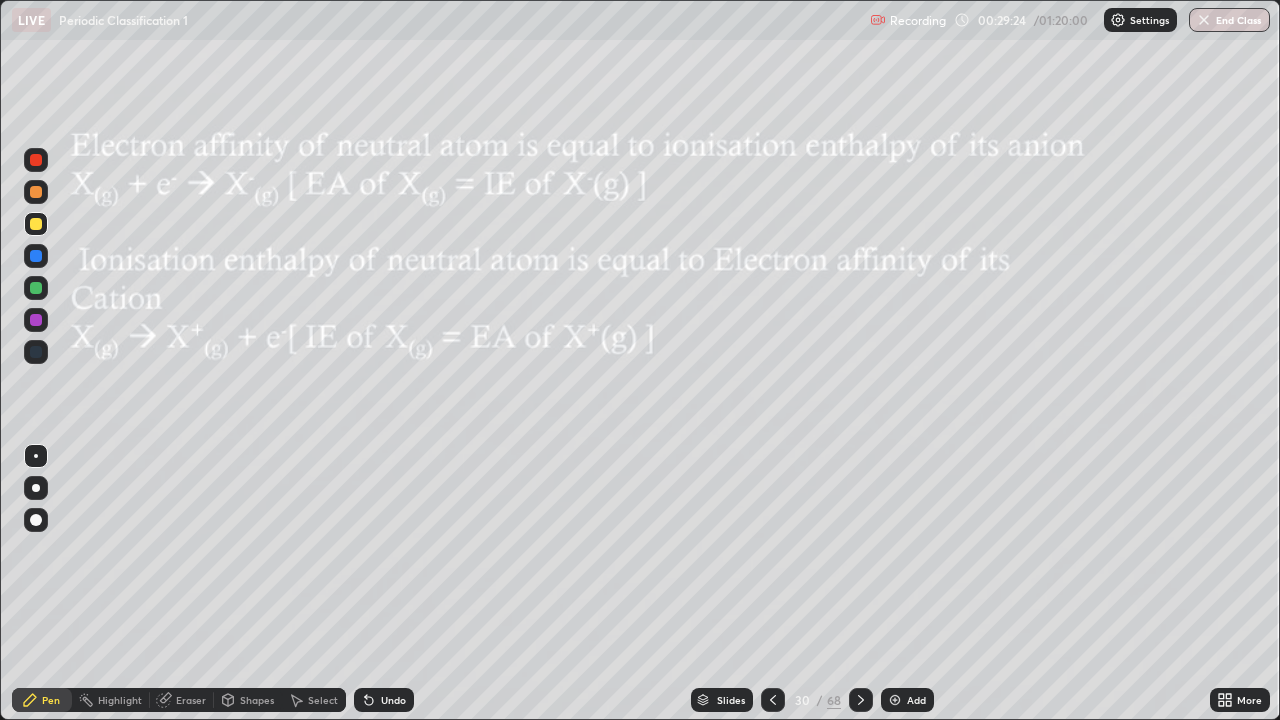 click 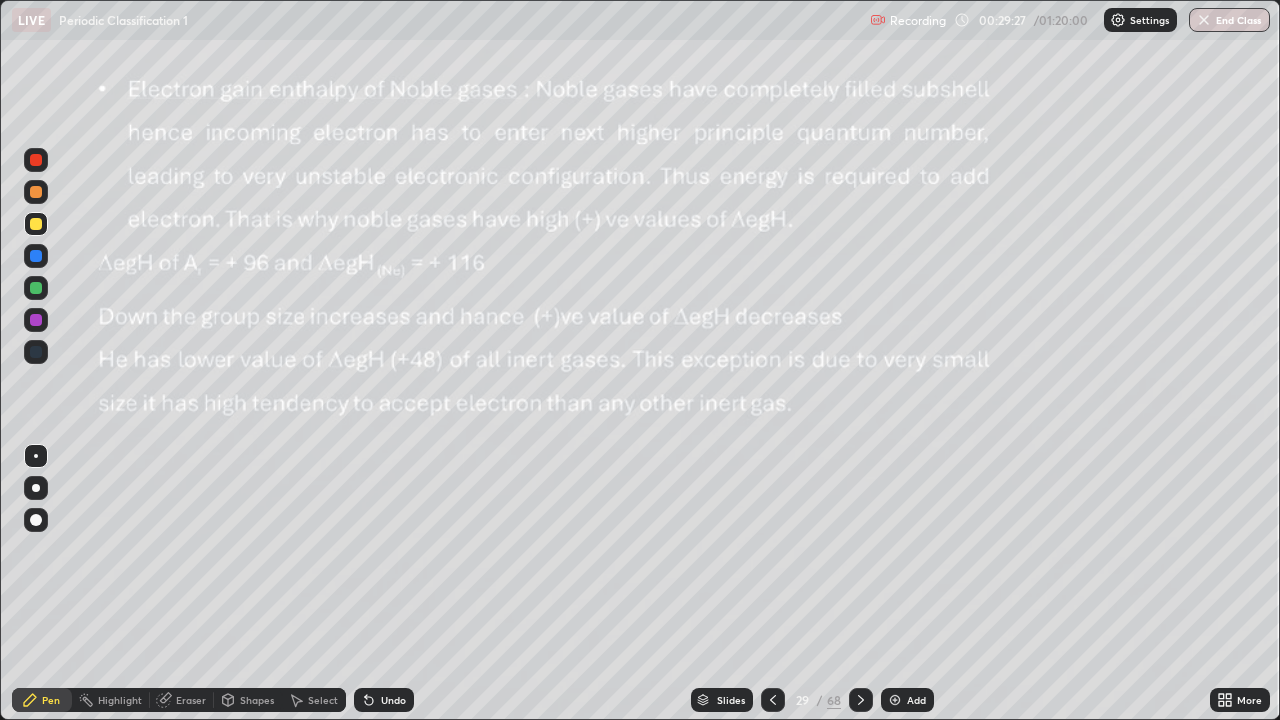 click at bounding box center [895, 700] 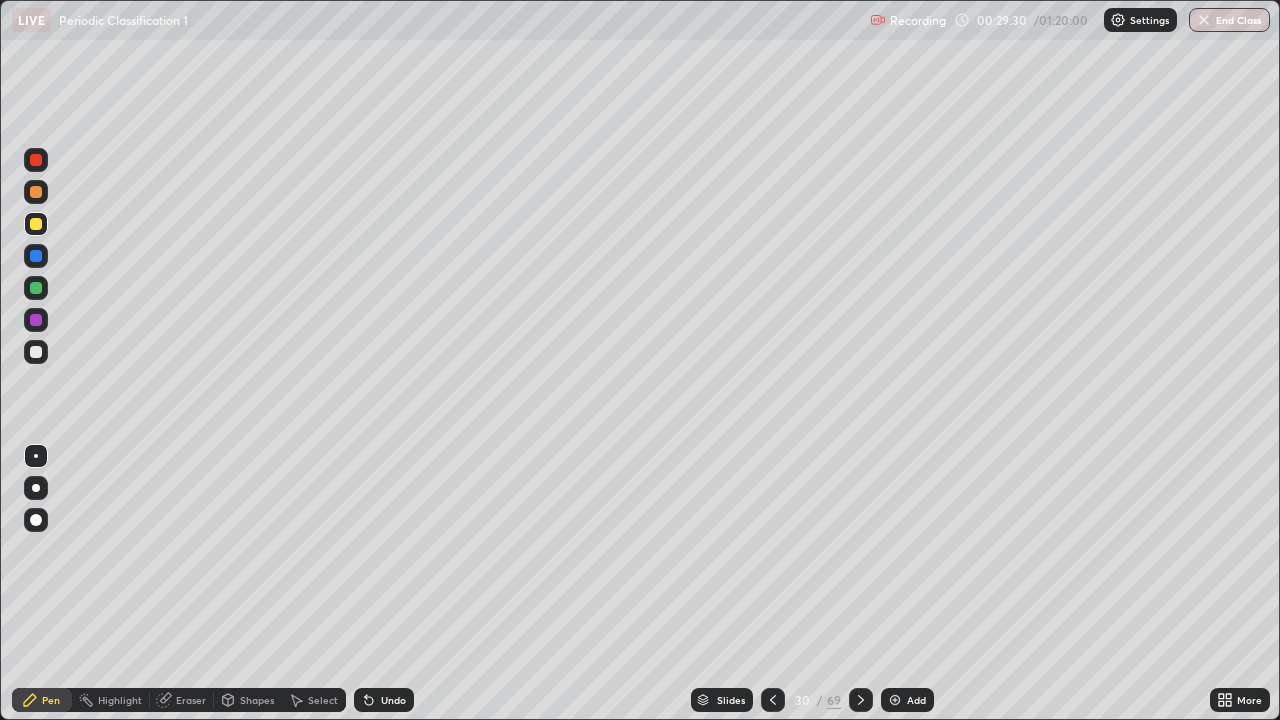 click at bounding box center (36, 352) 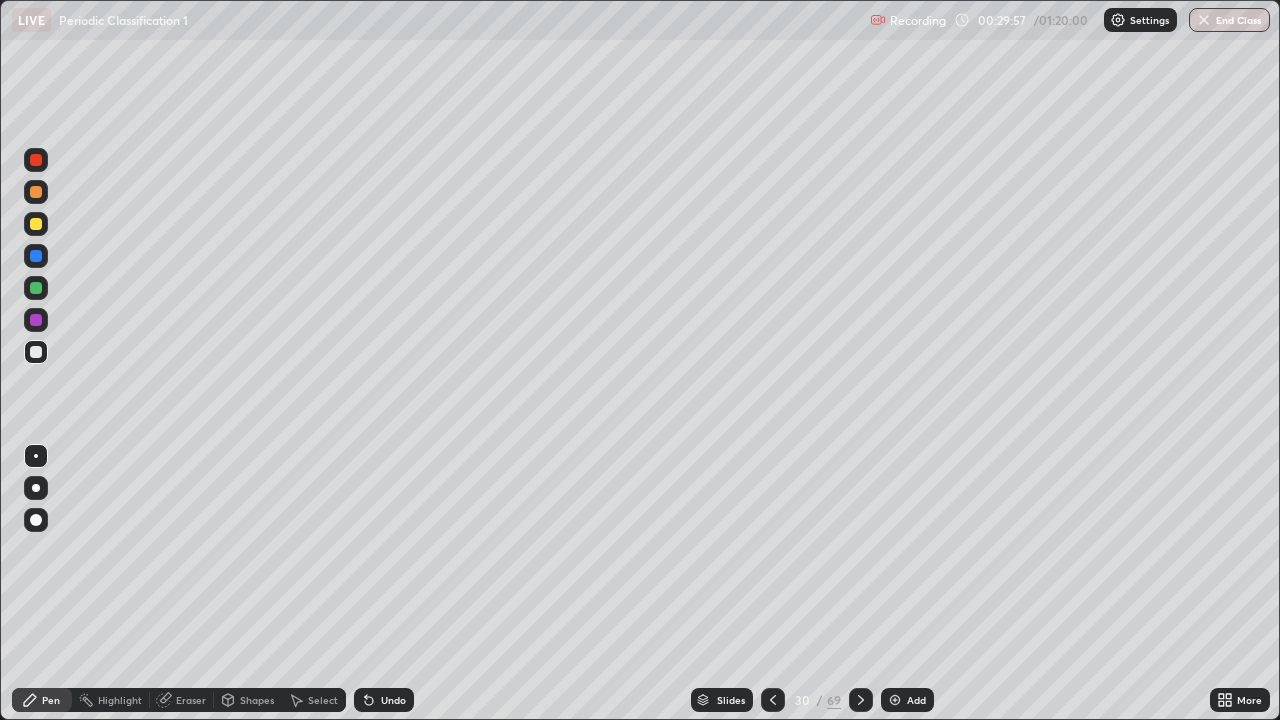 click on "Select" at bounding box center [323, 700] 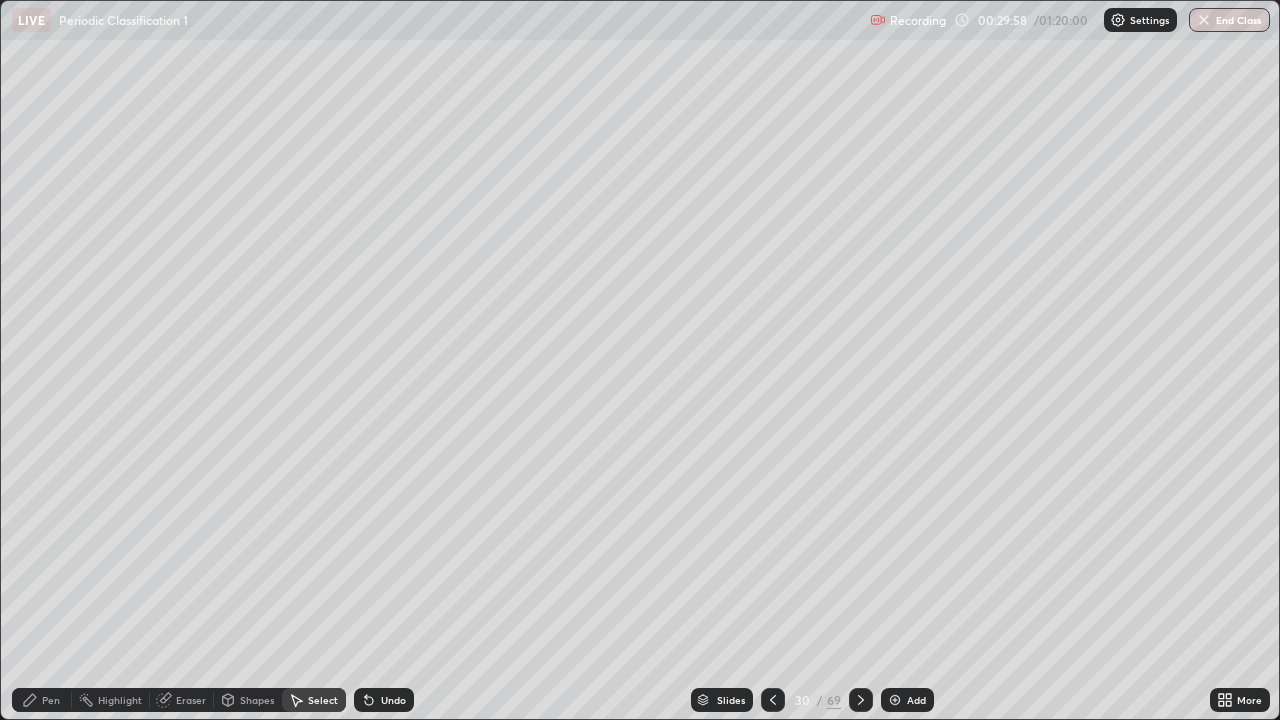 click on "Shapes" at bounding box center (257, 700) 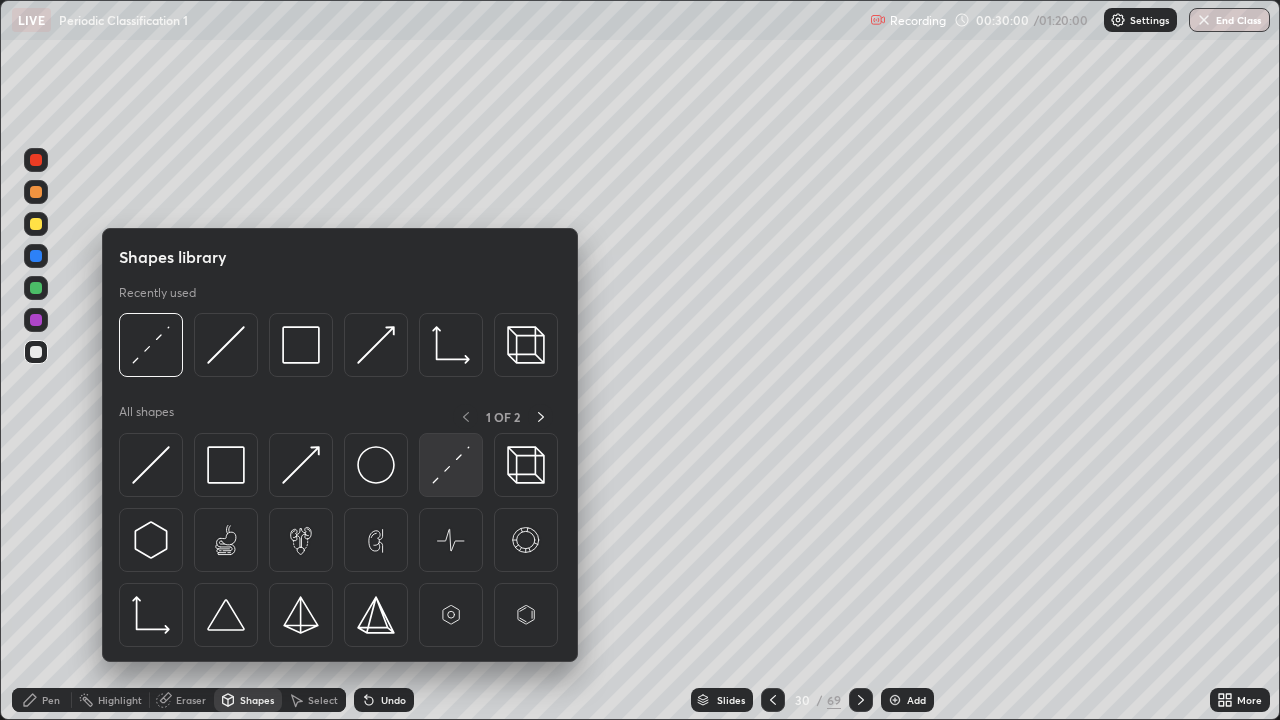 click at bounding box center [451, 465] 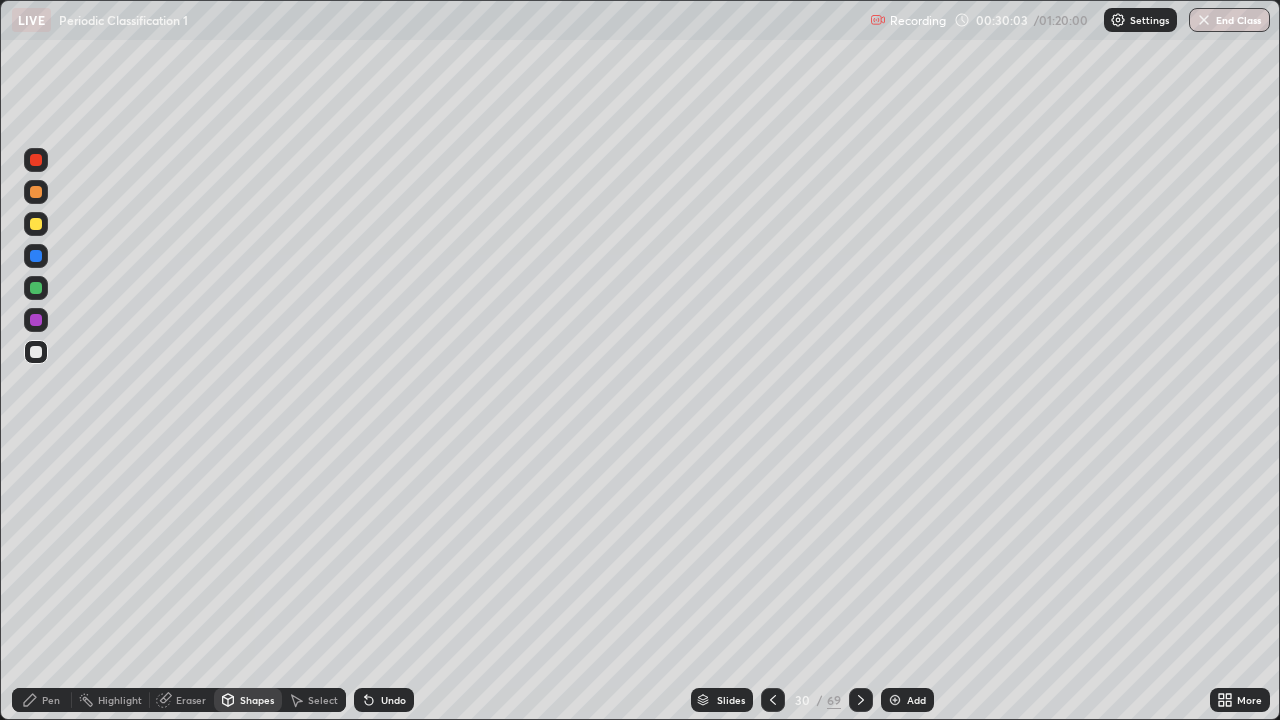 click on "Pen" at bounding box center (51, 700) 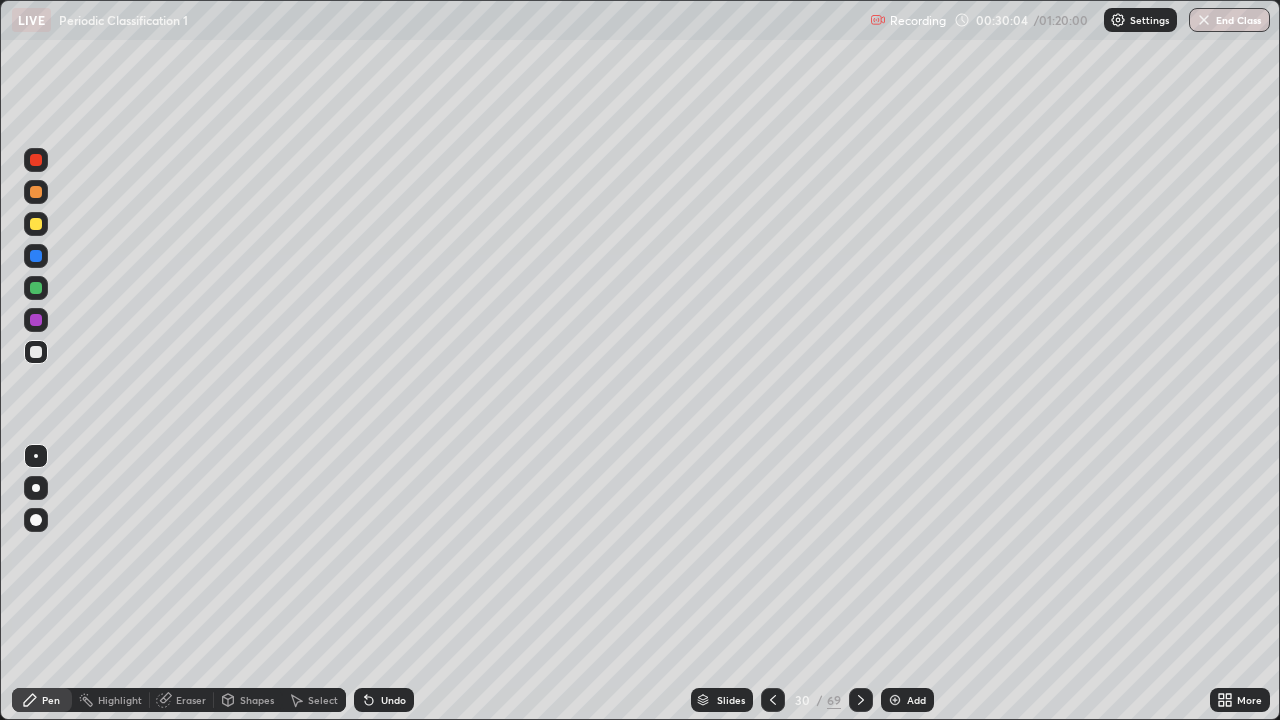 click at bounding box center (36, 352) 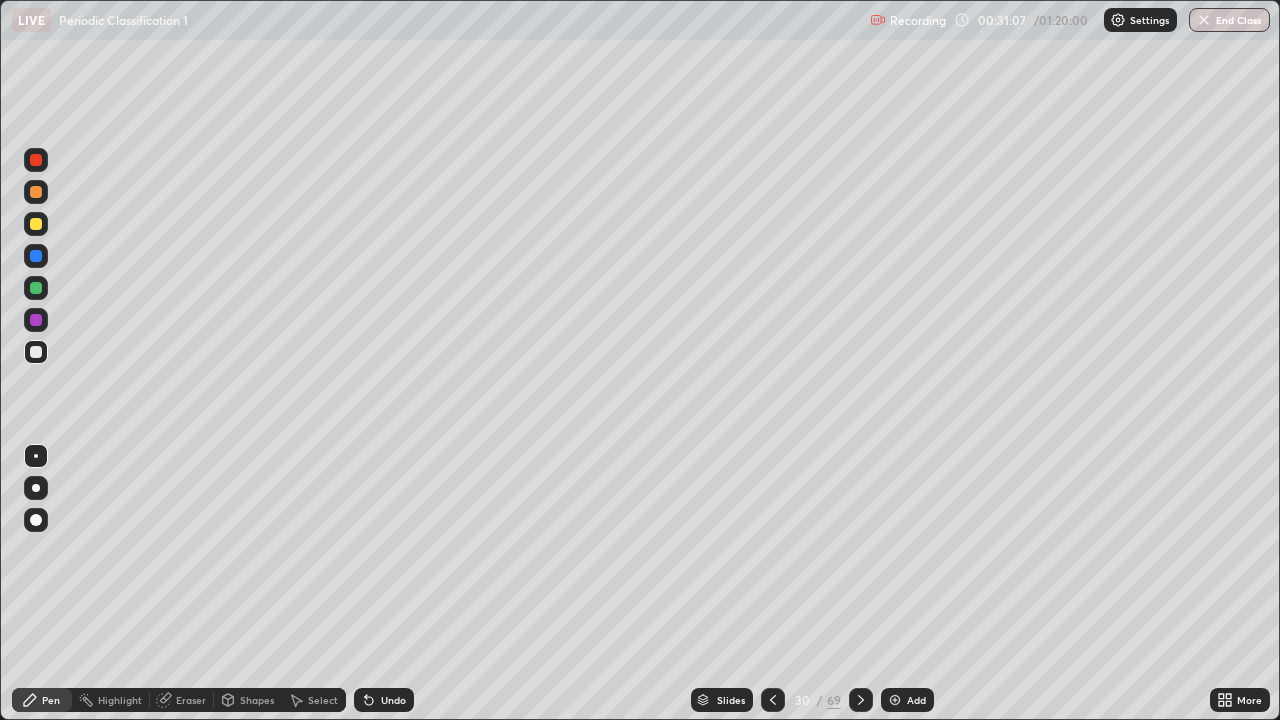 click at bounding box center [36, 224] 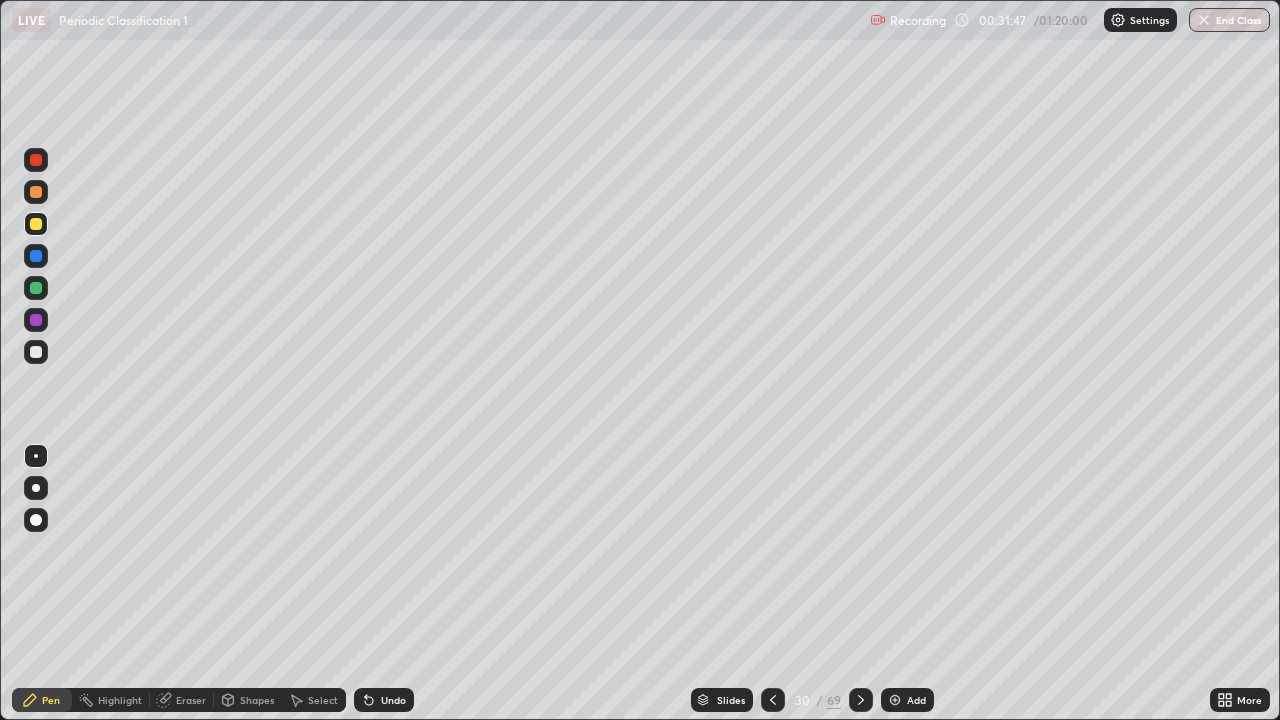 click at bounding box center (861, 700) 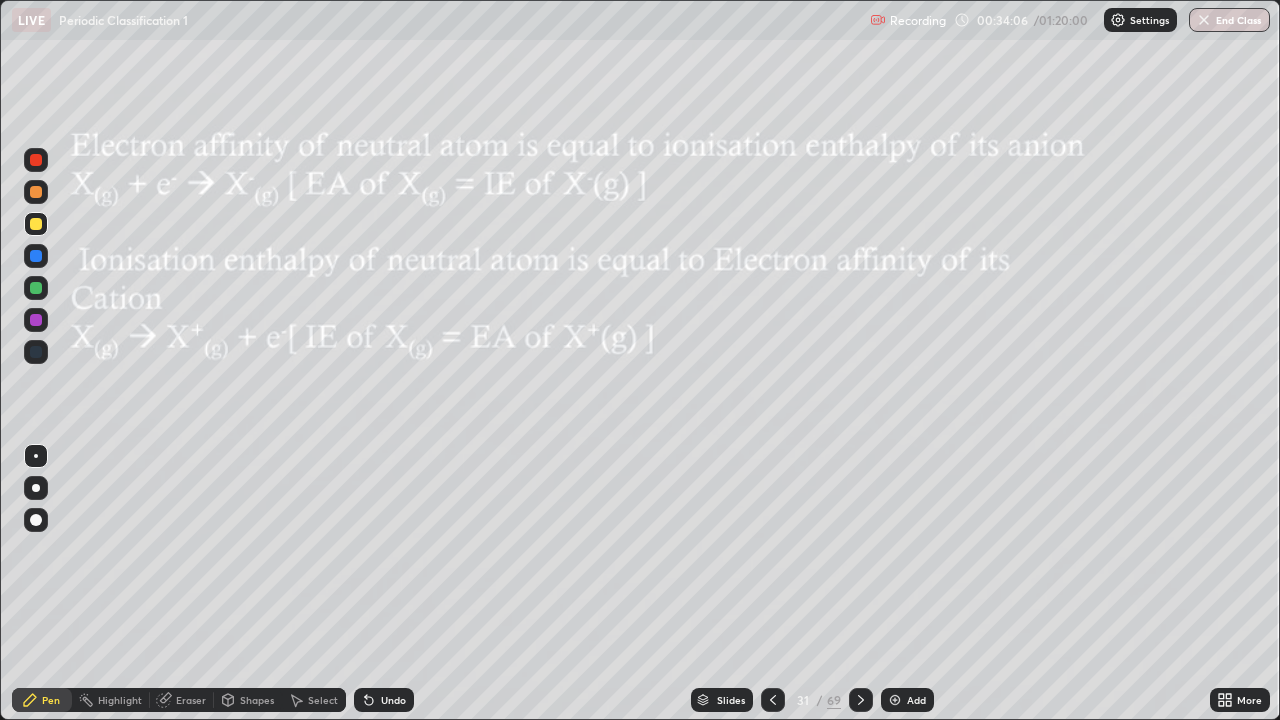 click 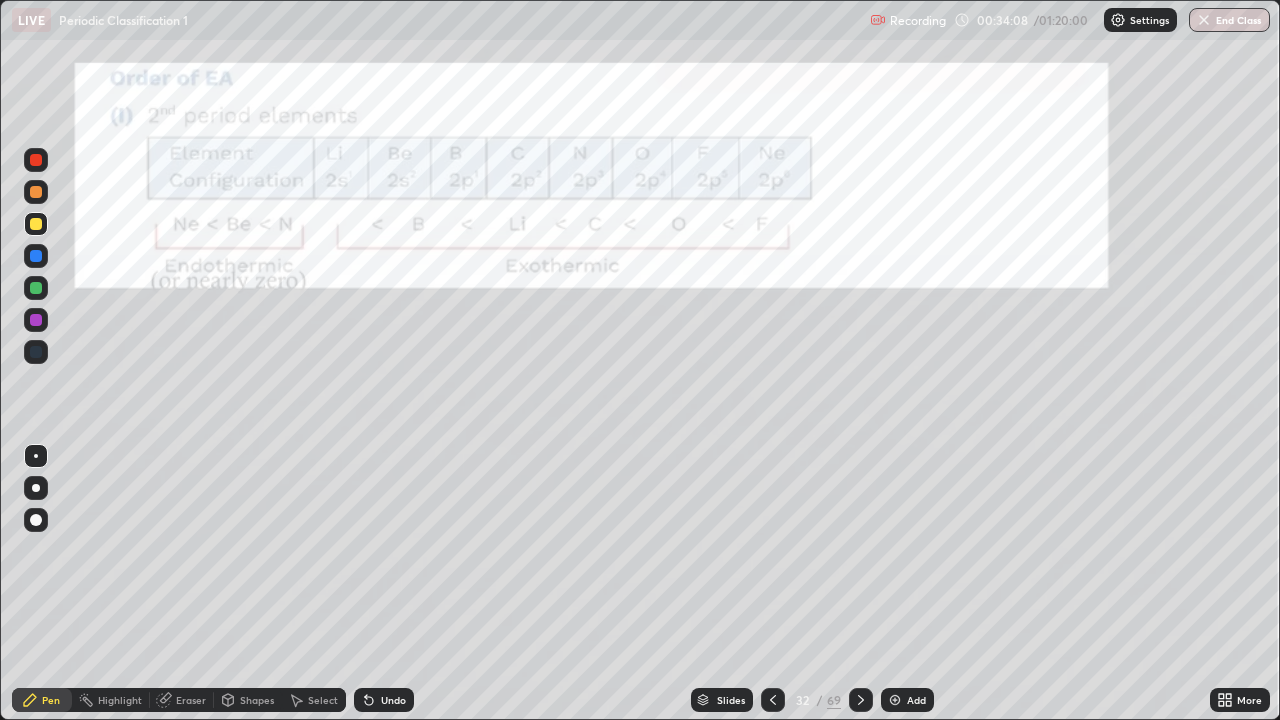 click 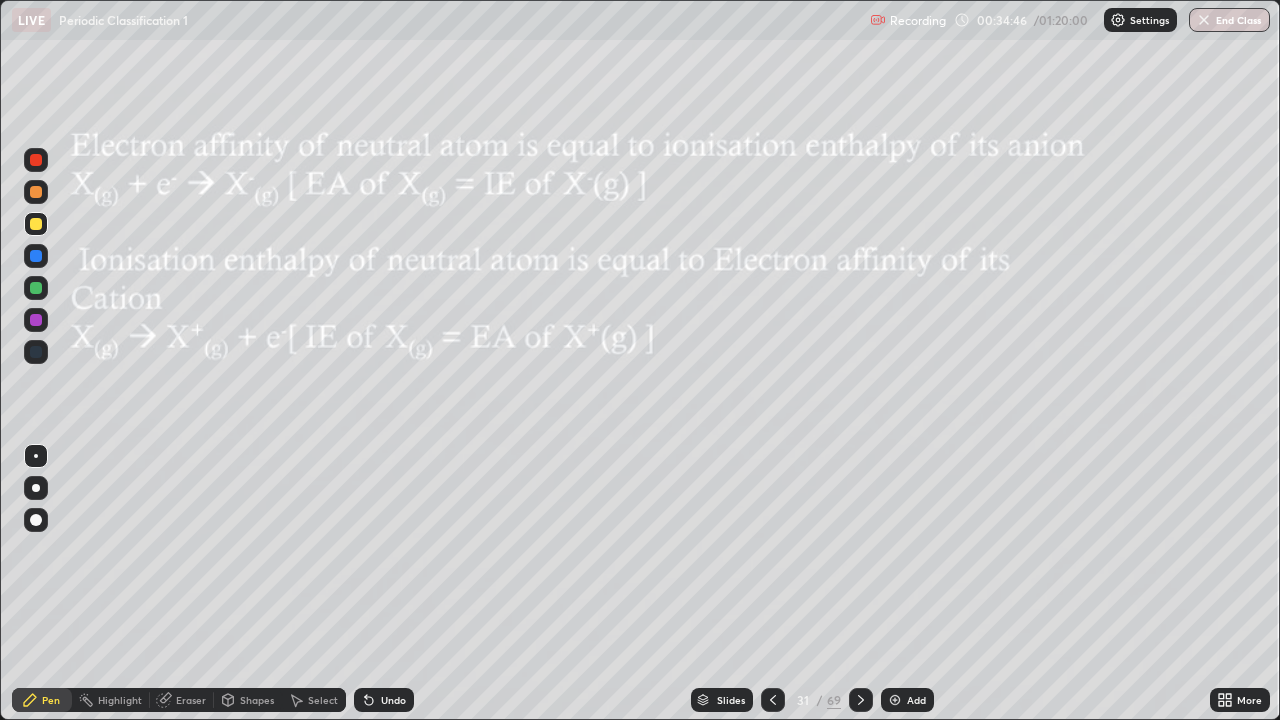 click 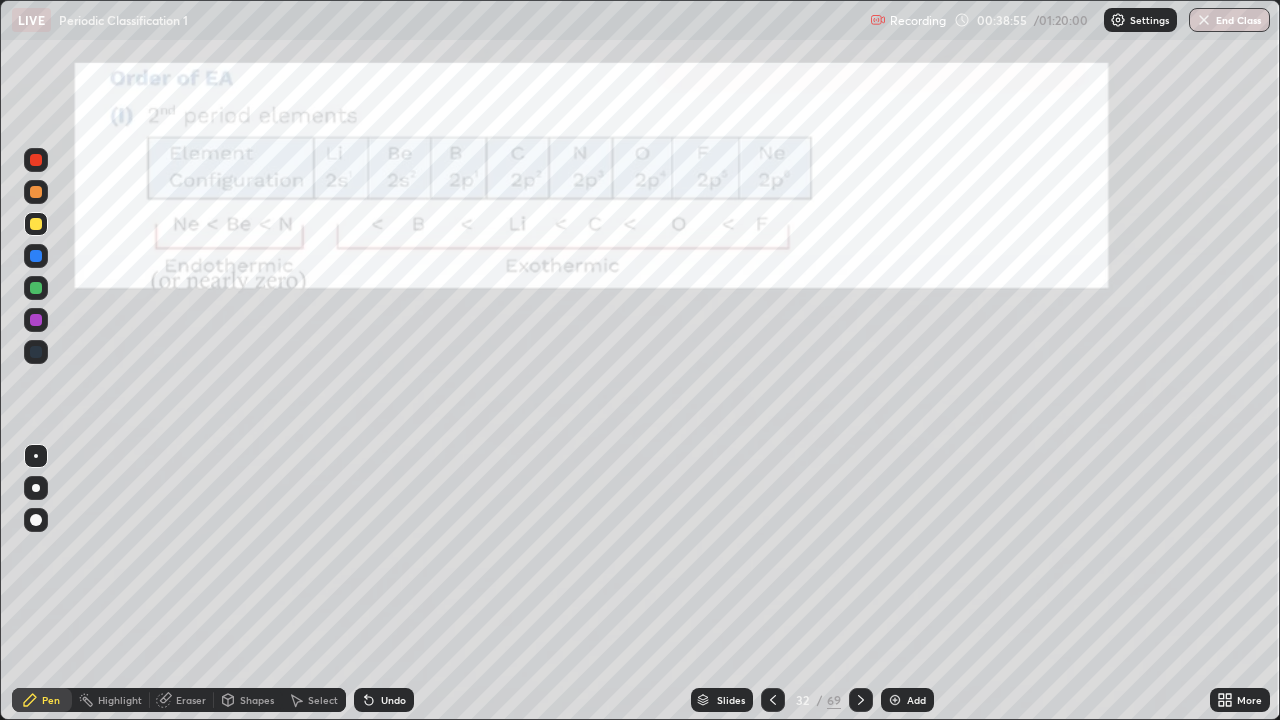 click 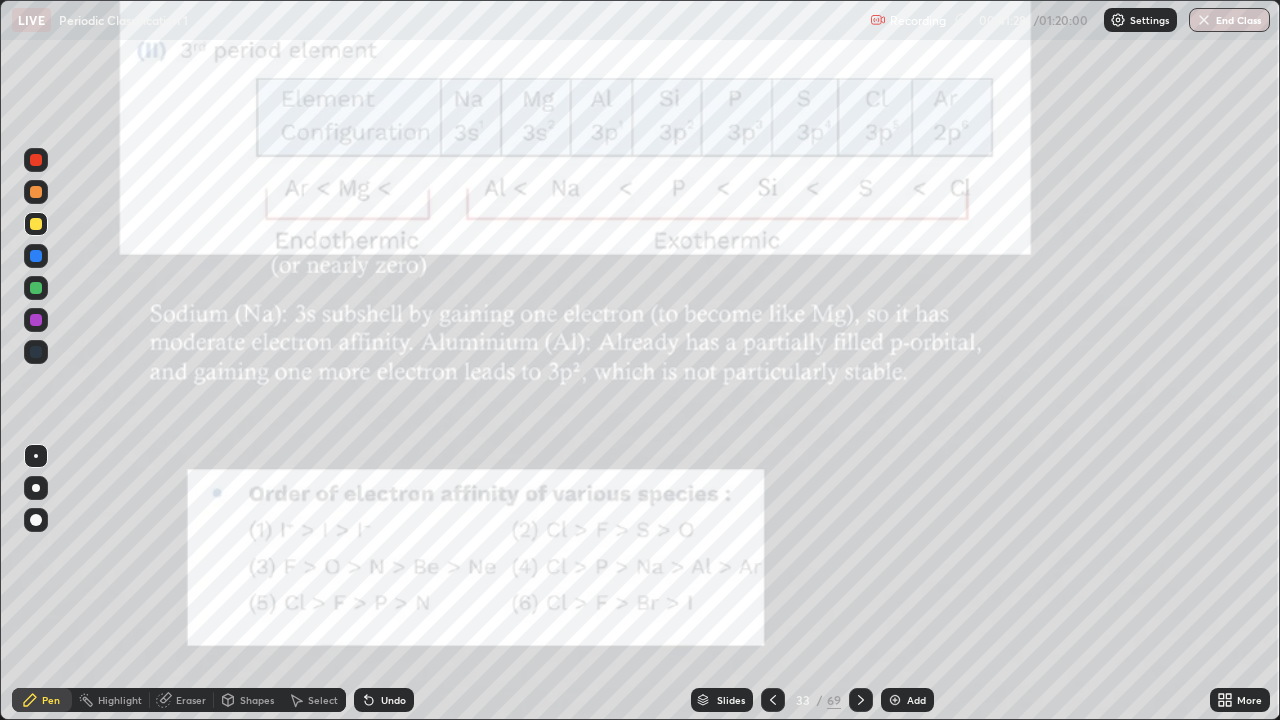 click on "Undo" at bounding box center (393, 700) 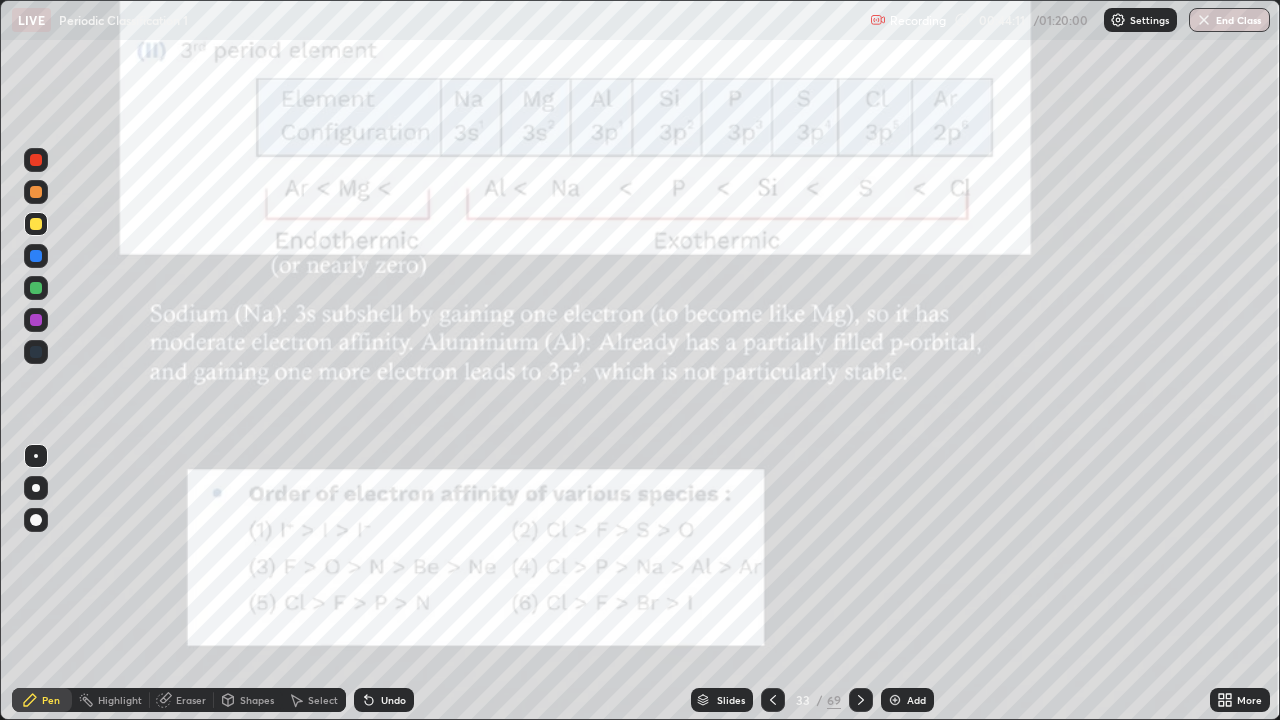 click 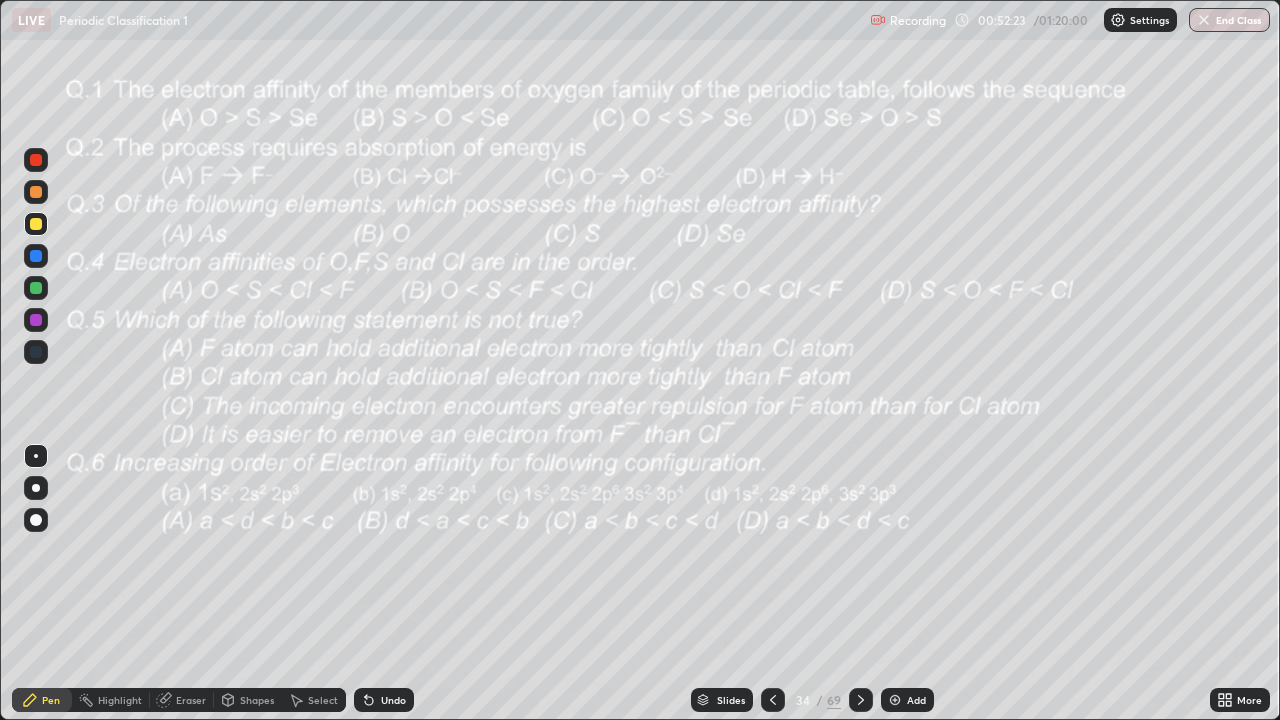 click on "Slides" at bounding box center (731, 700) 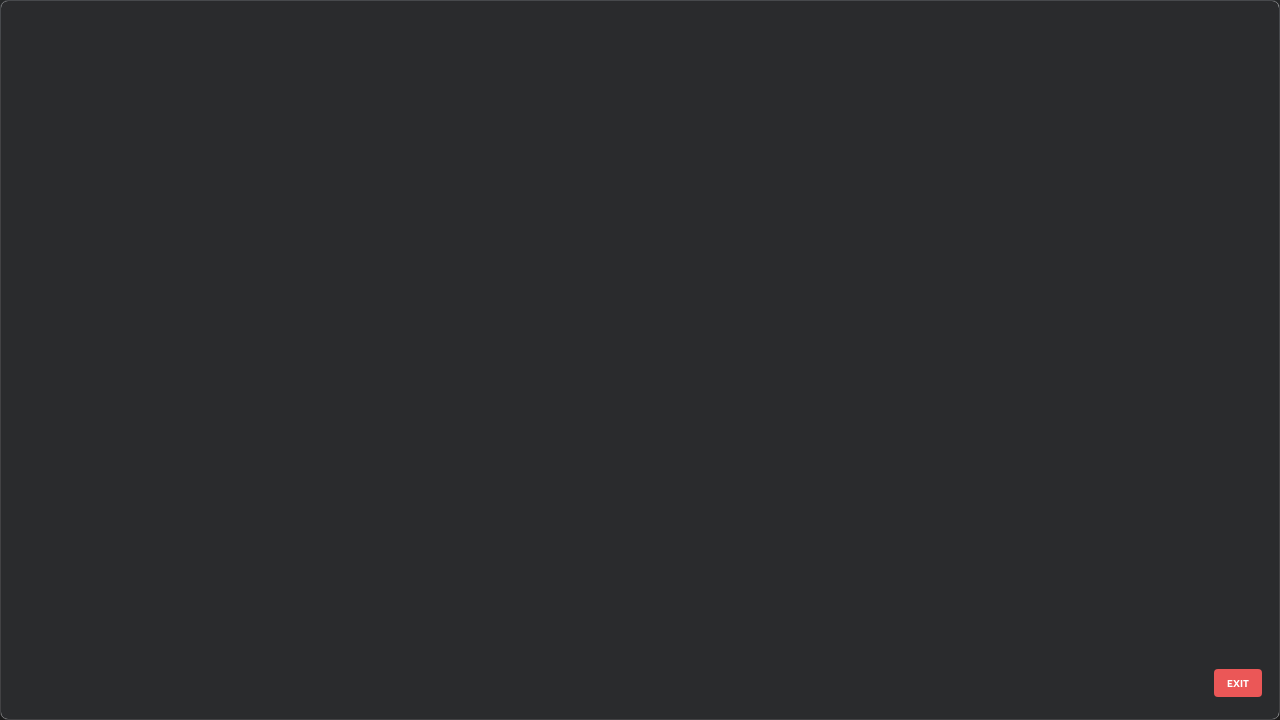 scroll, scrollTop: 1977, scrollLeft: 0, axis: vertical 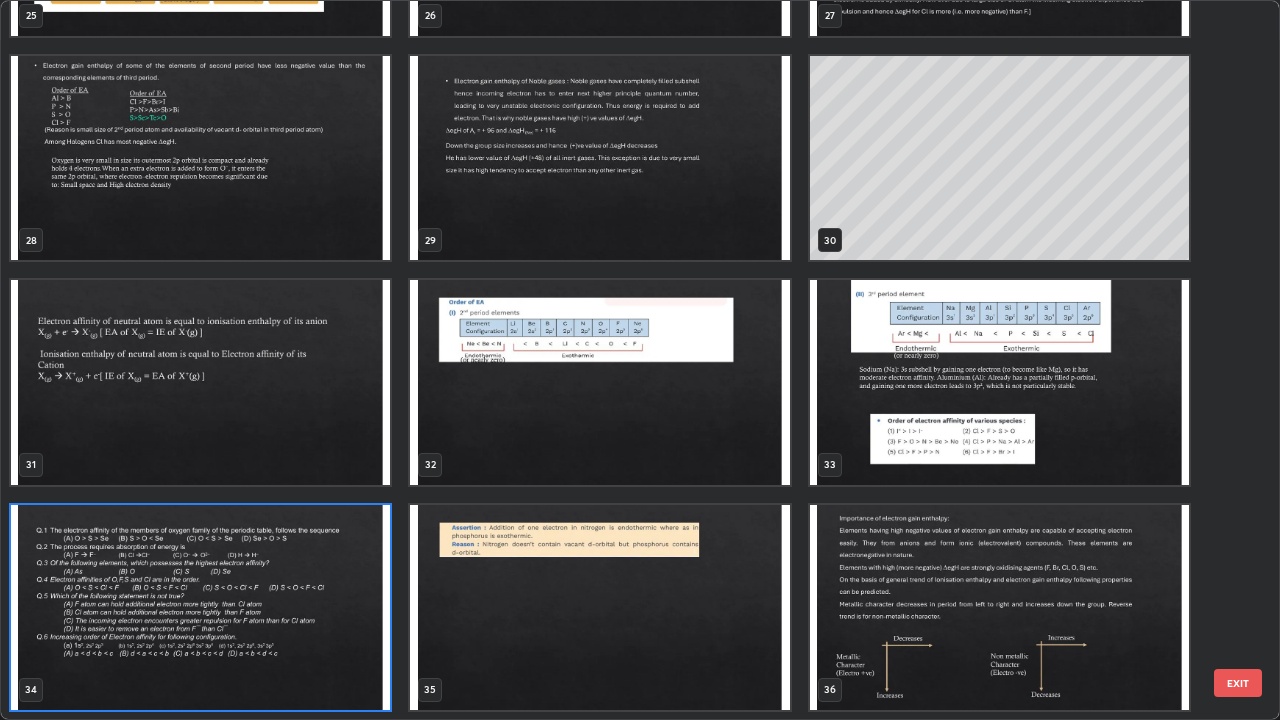 click at bounding box center [200, 158] 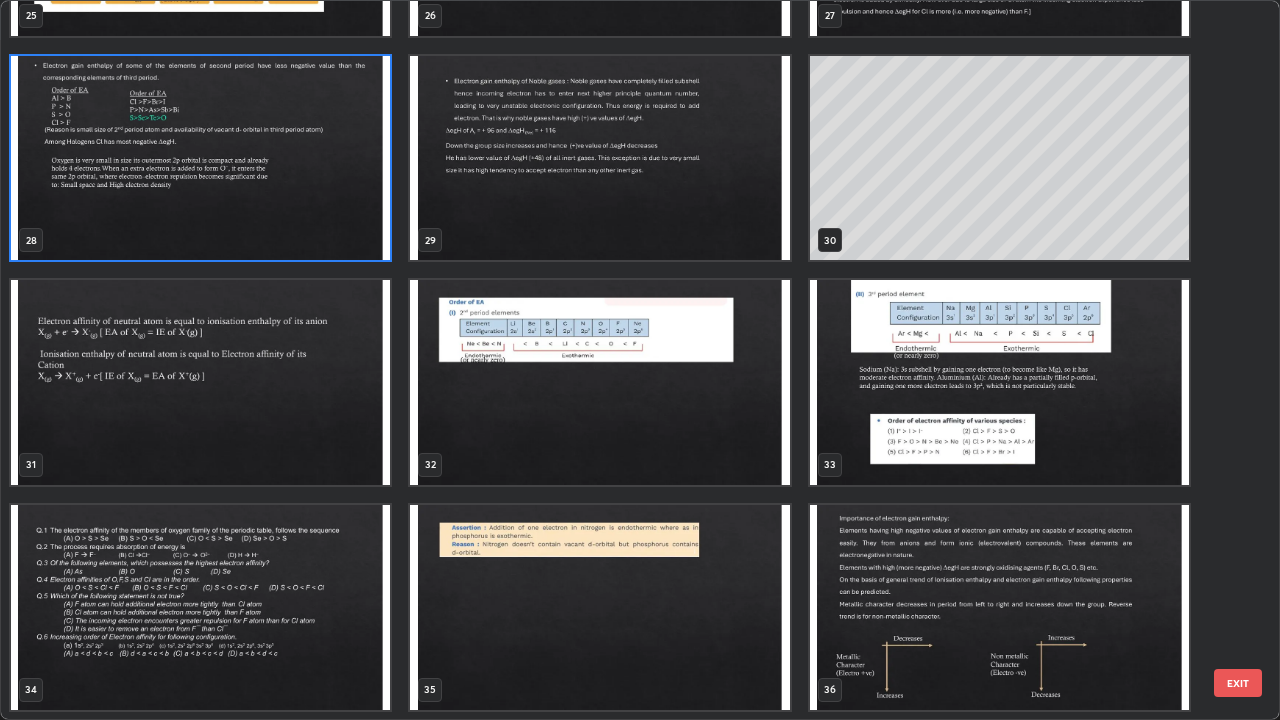 click at bounding box center [200, 158] 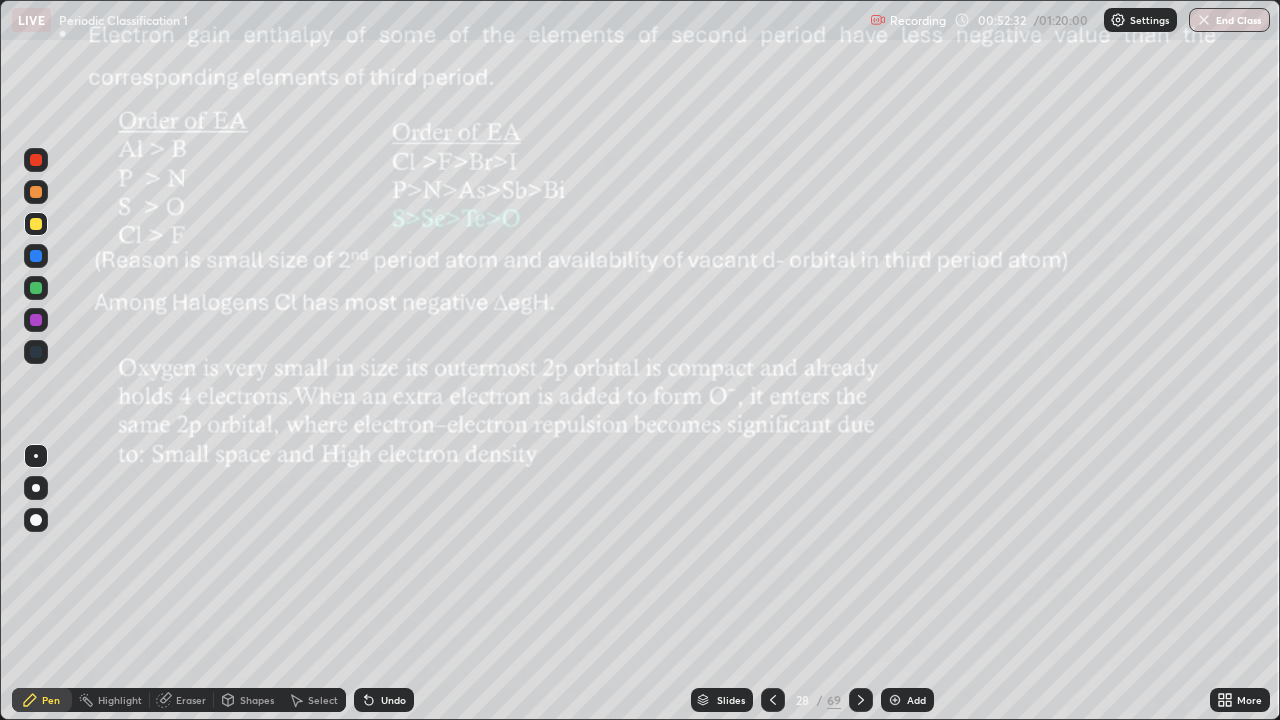 click on "Slides" at bounding box center (731, 700) 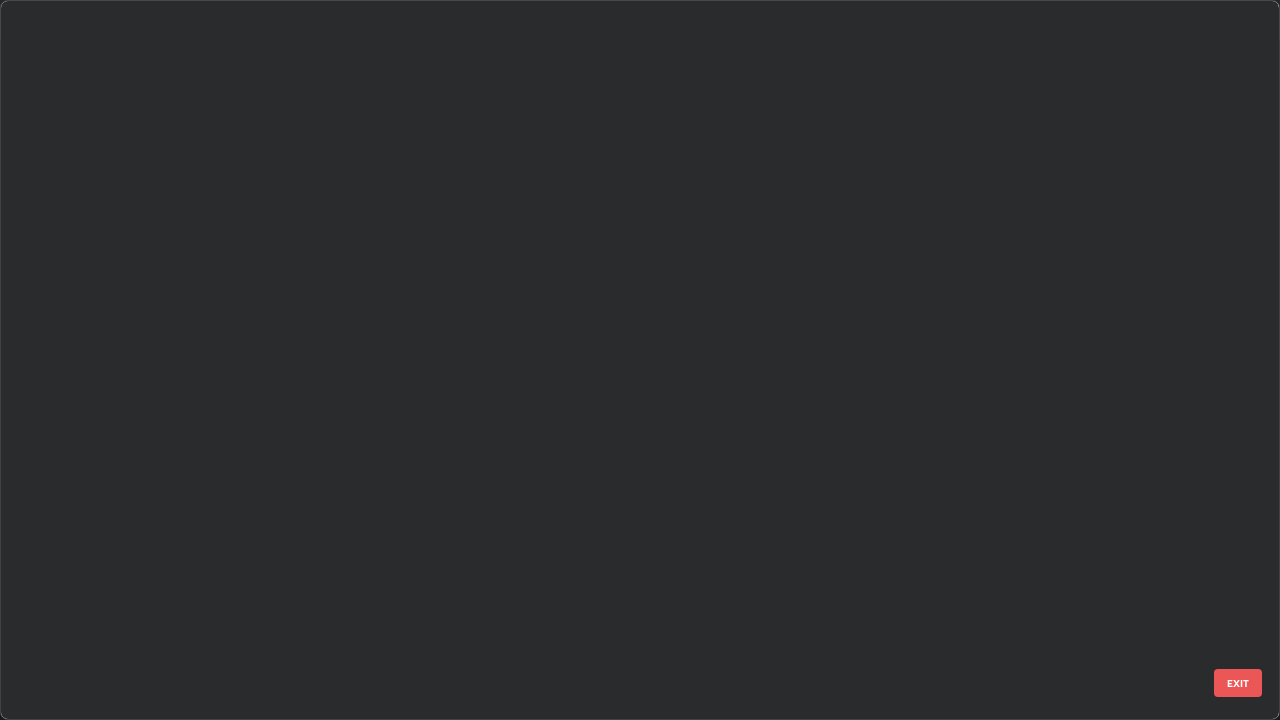 scroll, scrollTop: 1528, scrollLeft: 0, axis: vertical 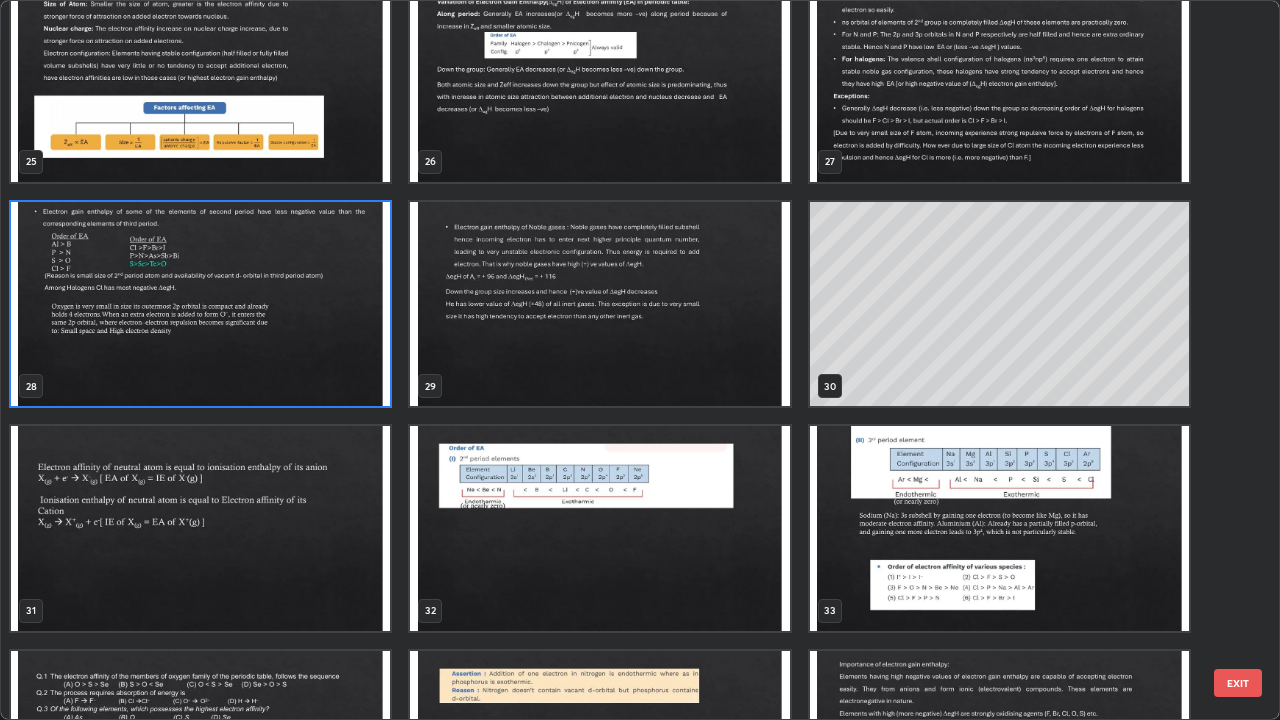 click at bounding box center [200, 753] 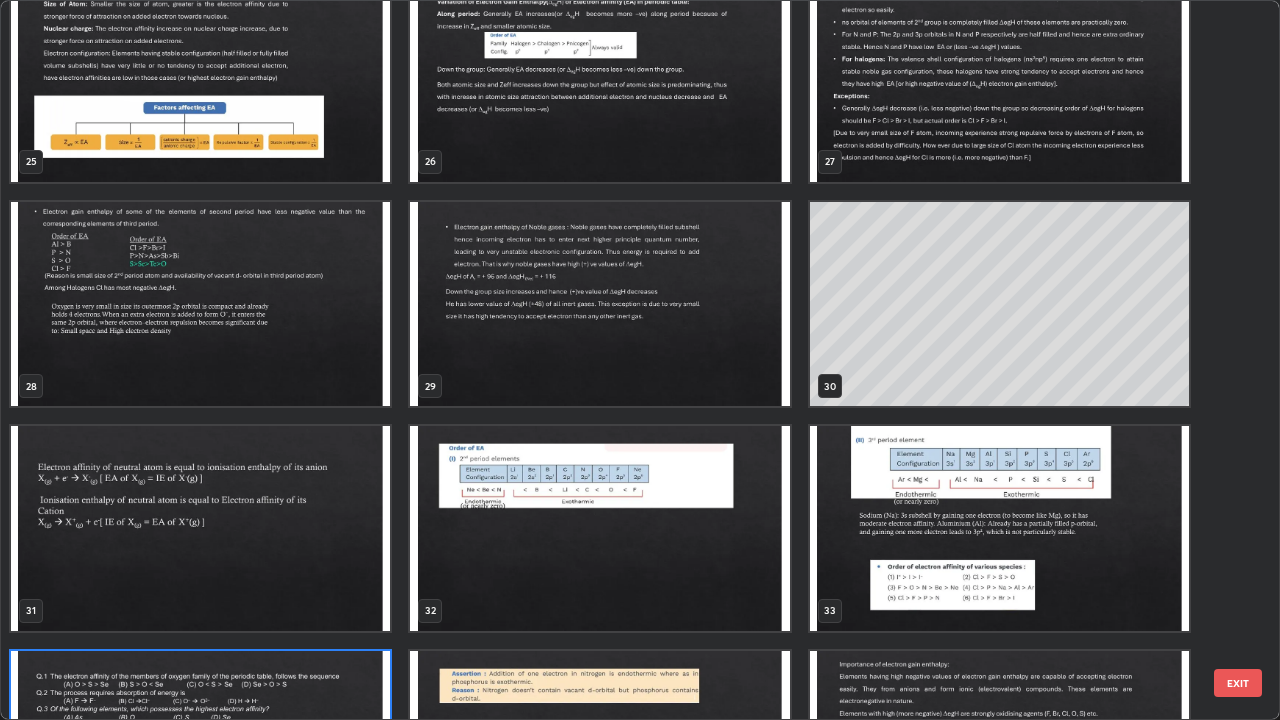 scroll, scrollTop: 1977, scrollLeft: 0, axis: vertical 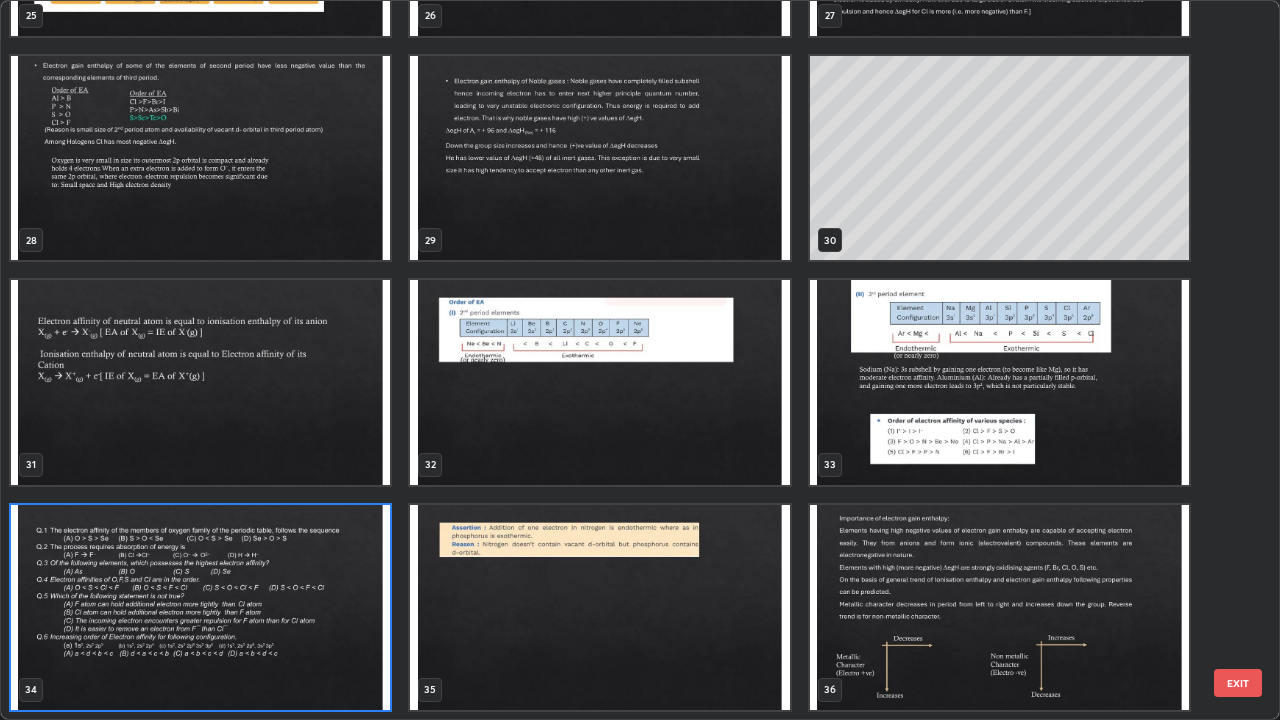 click on "25 26 27 28 29 30 31 32 33 34 35 36 37 38 39 40 41 42" at bounding box center [622, 360] 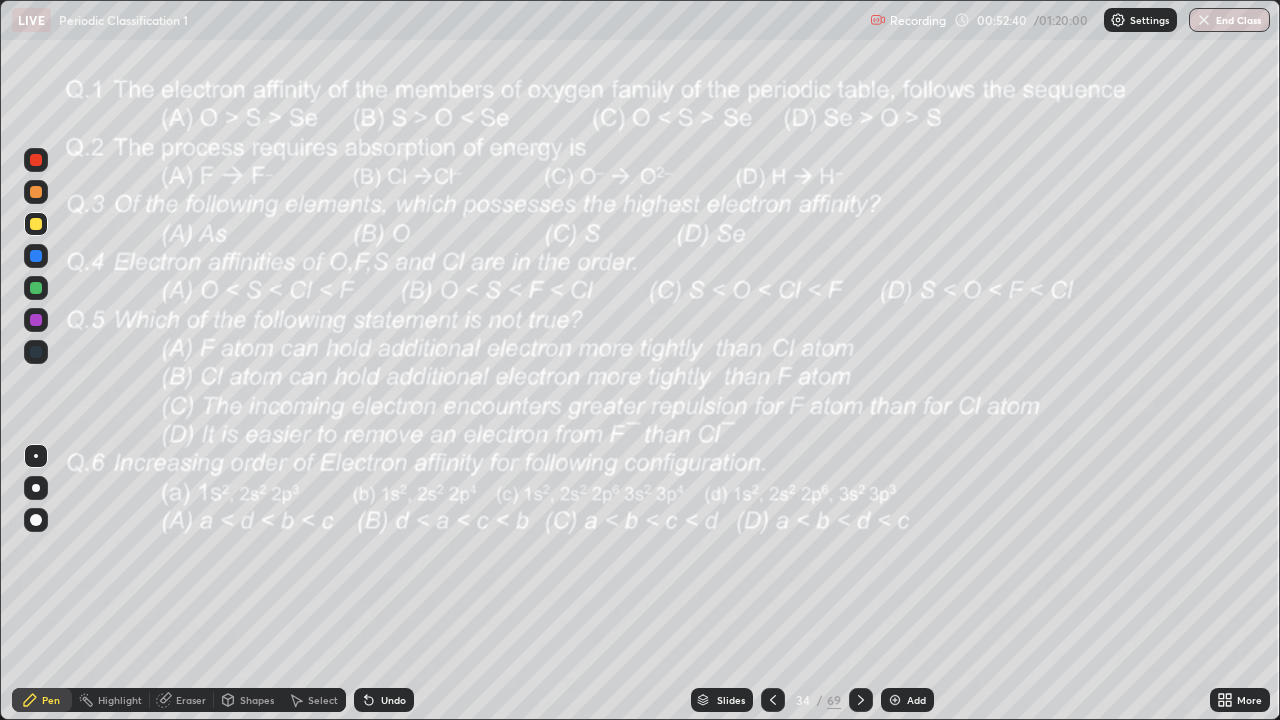 click at bounding box center [200, 607] 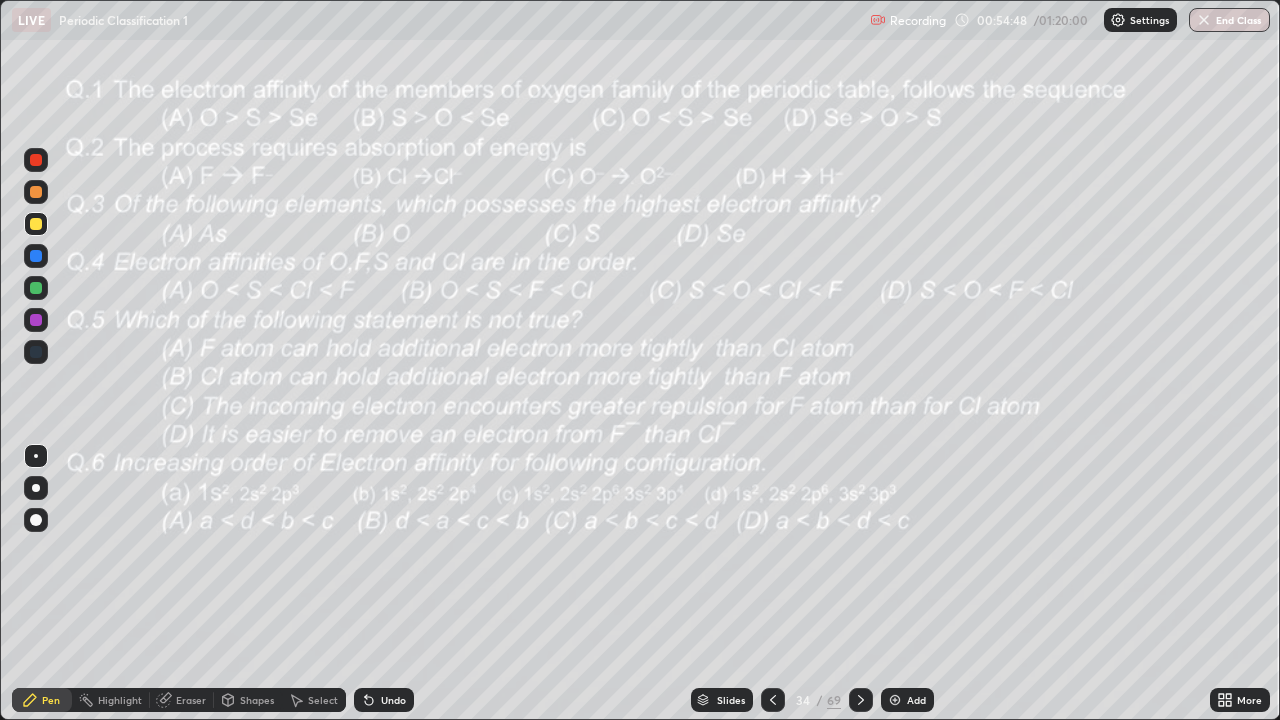 click 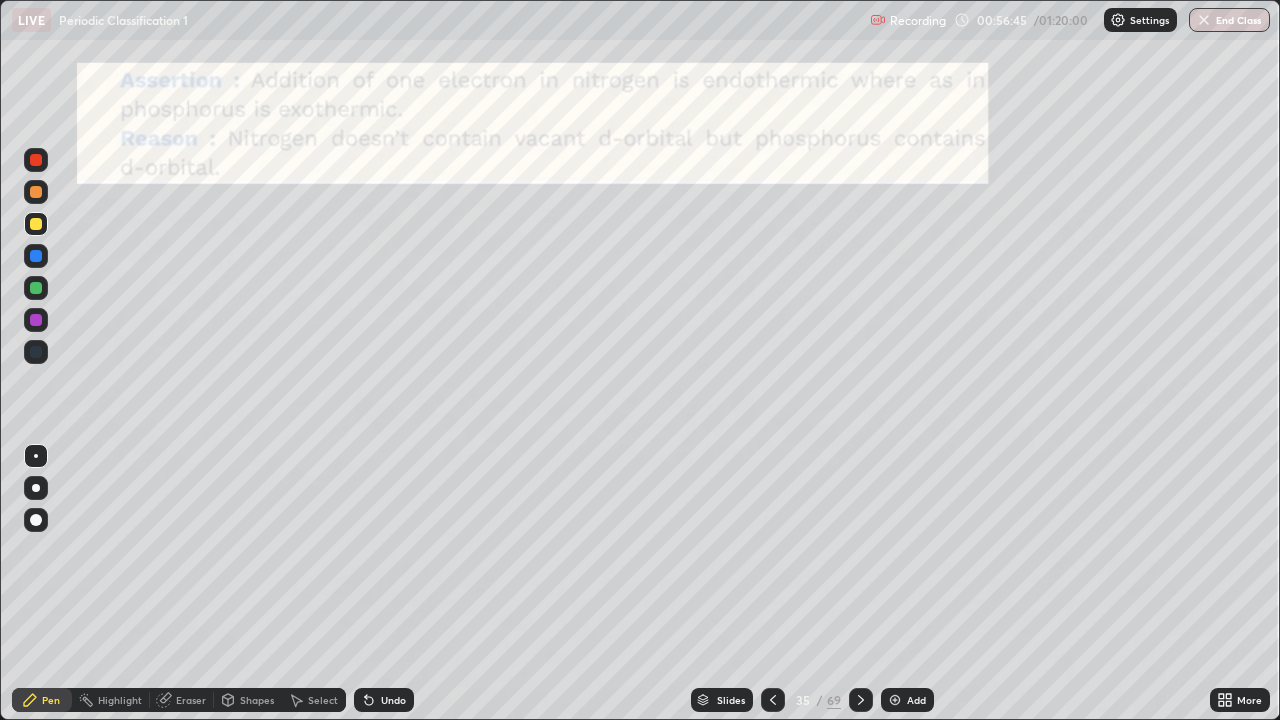 click on "Slides" at bounding box center [731, 700] 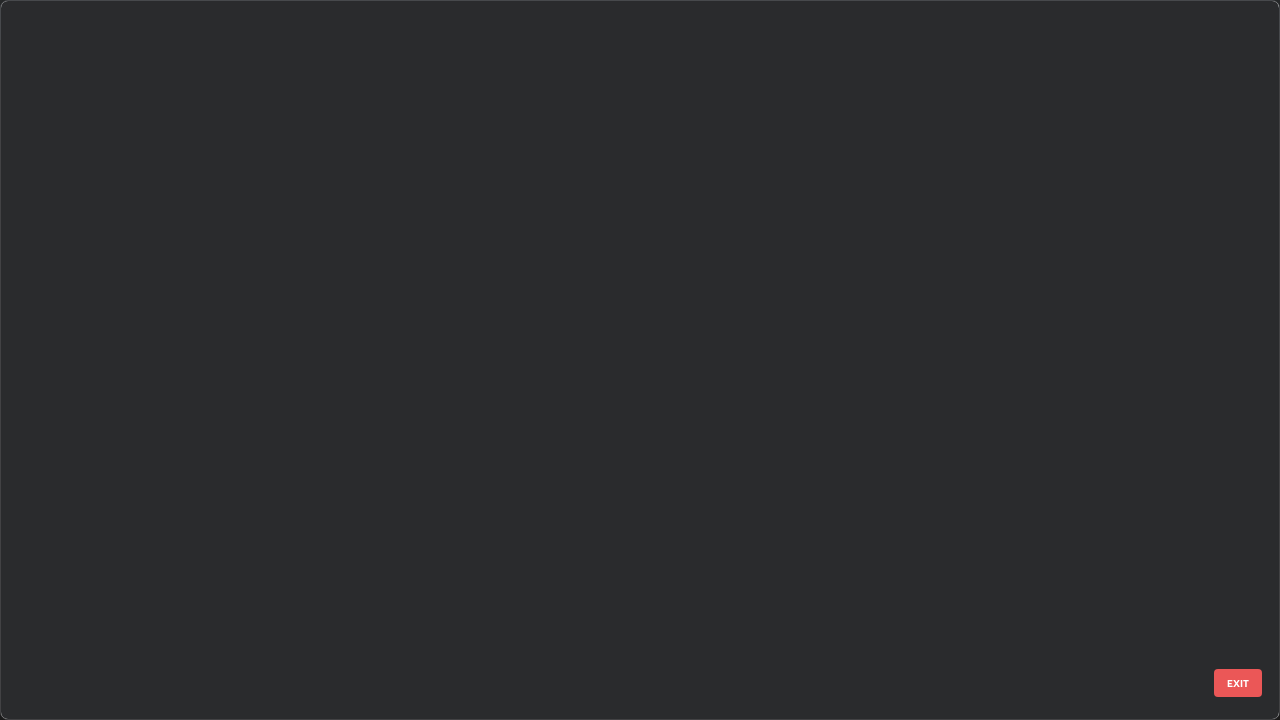 scroll, scrollTop: 1977, scrollLeft: 0, axis: vertical 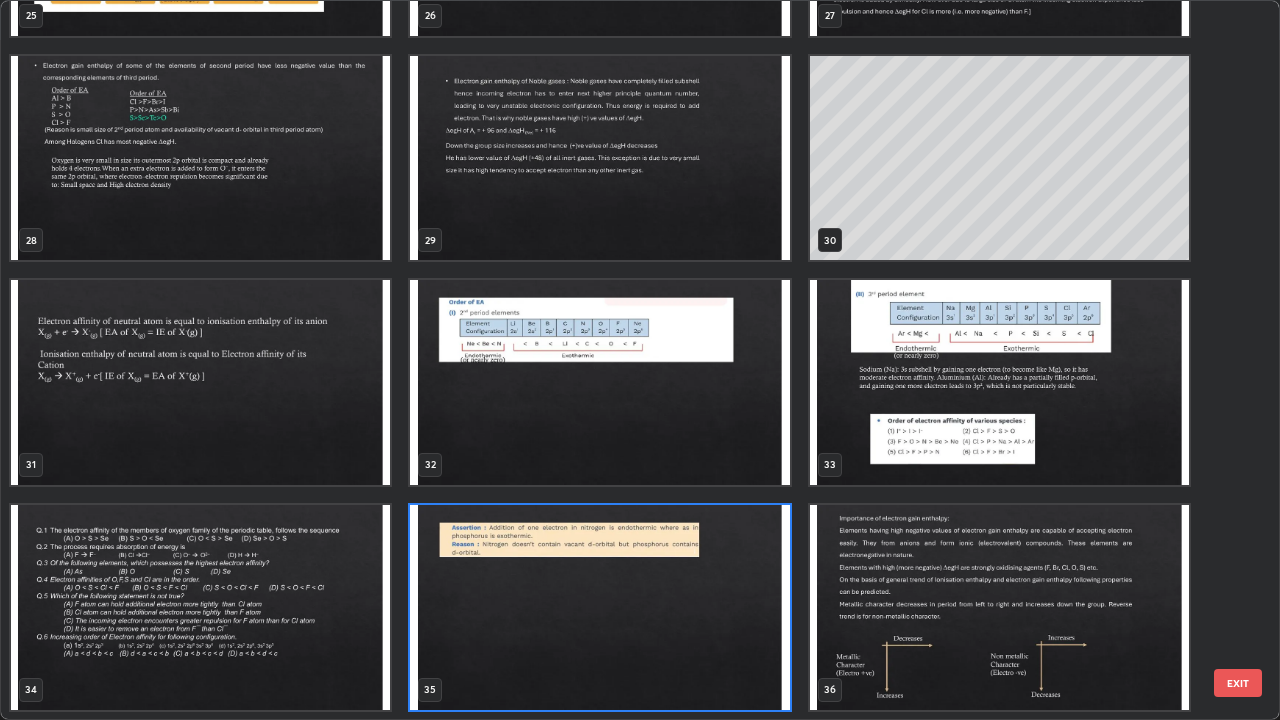click at bounding box center [599, 382] 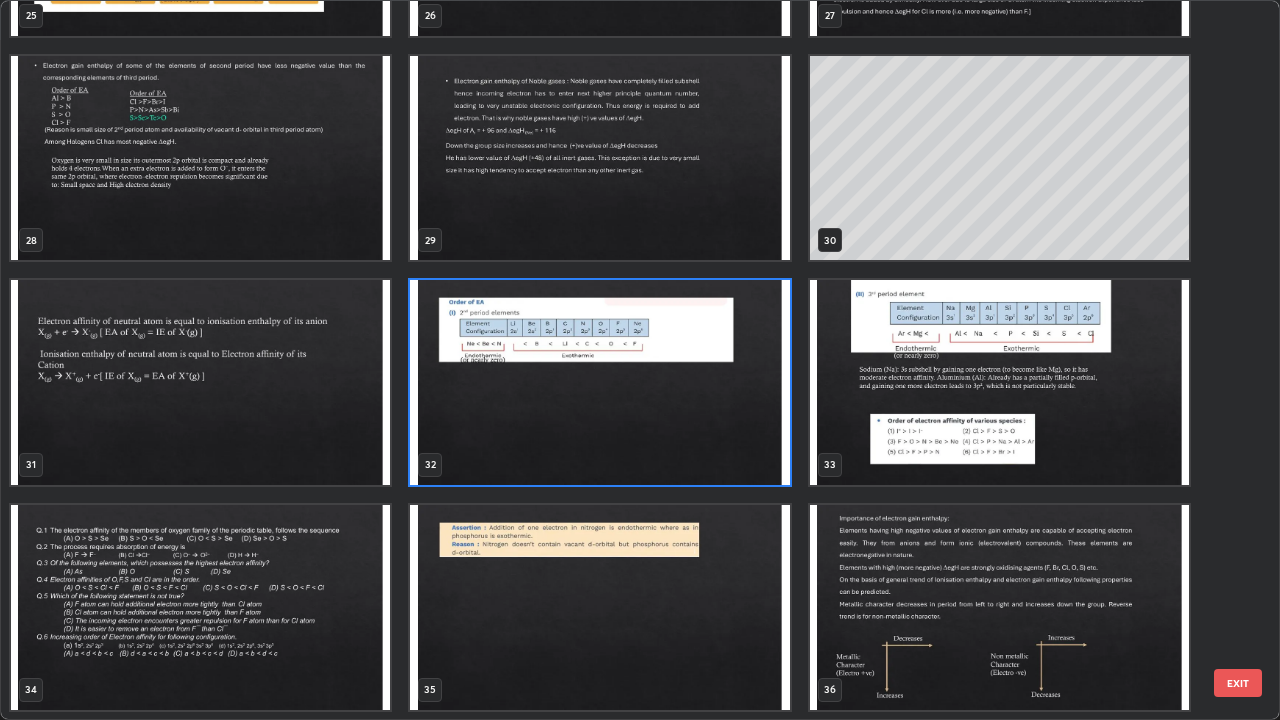 click at bounding box center [599, 382] 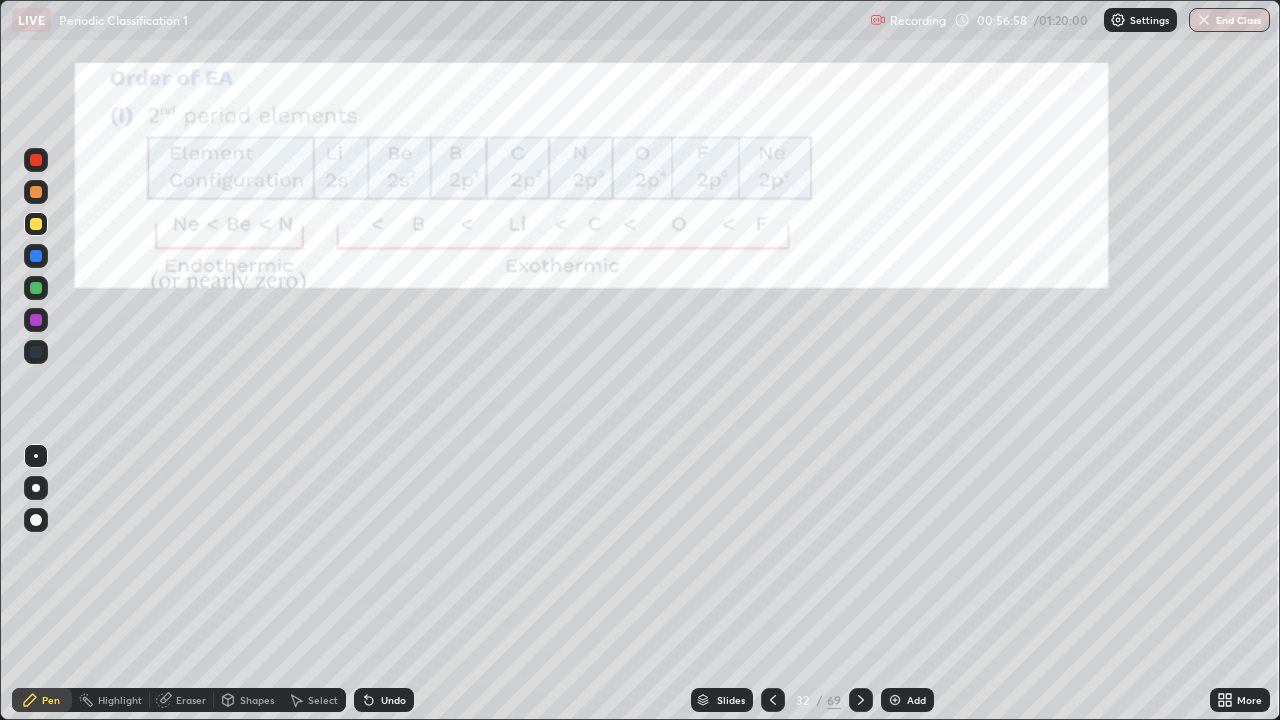 click on "Slides" at bounding box center (731, 700) 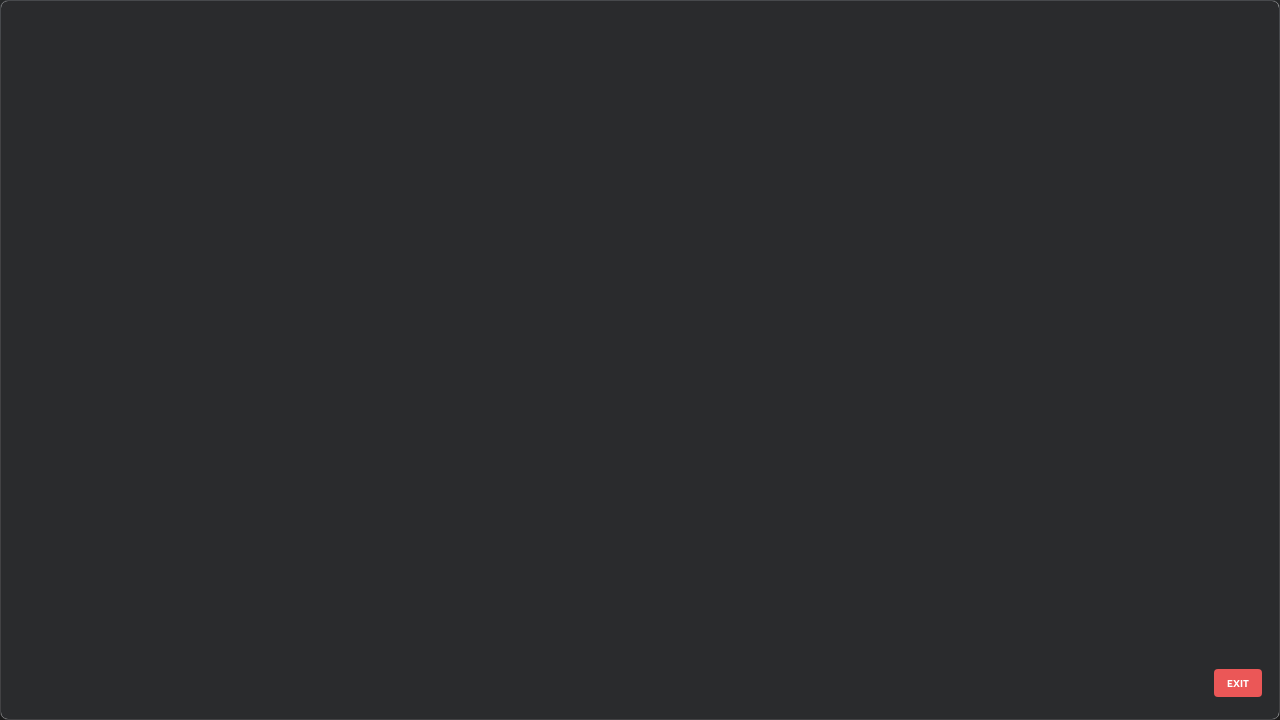 scroll, scrollTop: 1753, scrollLeft: 0, axis: vertical 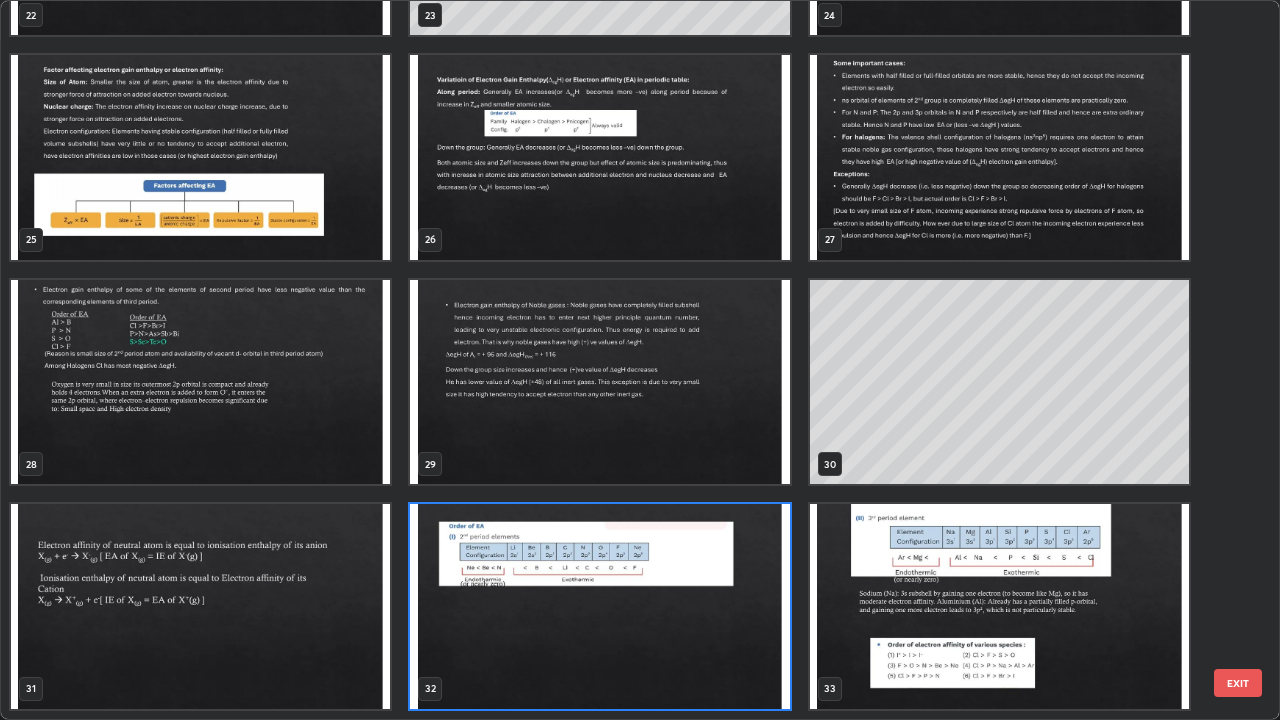 click at bounding box center (999, 606) 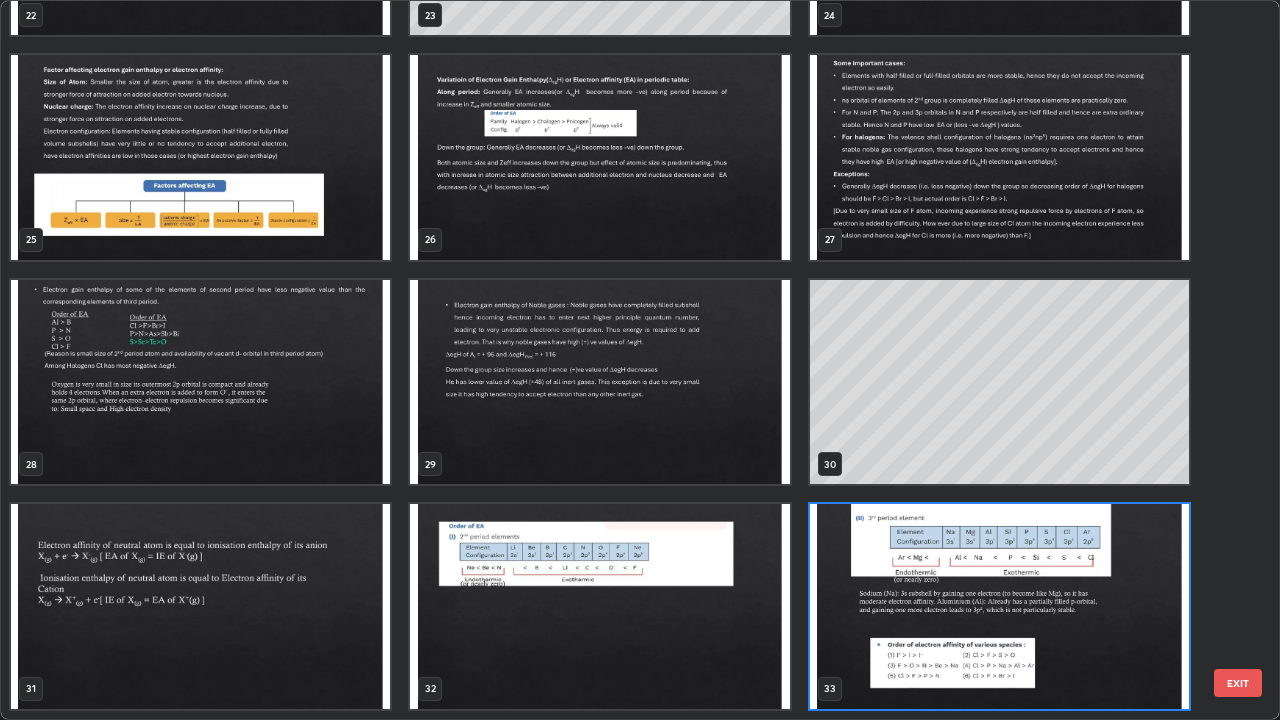 click at bounding box center [999, 606] 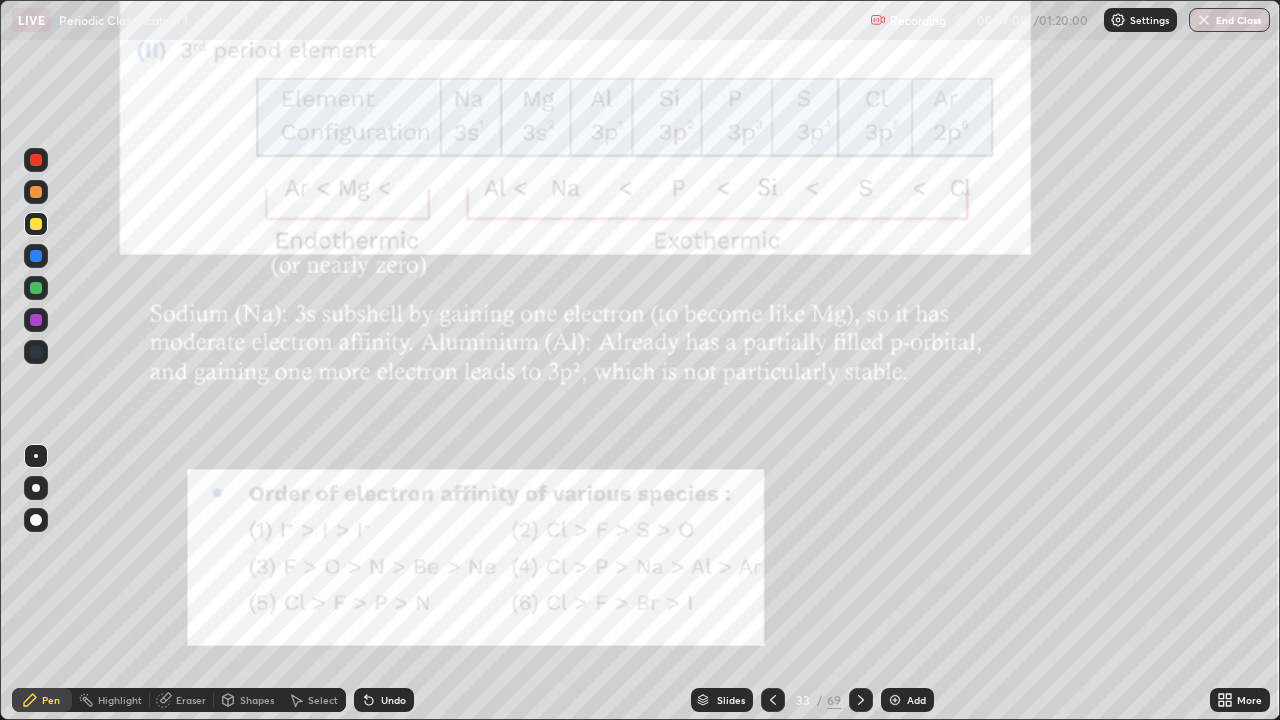 click 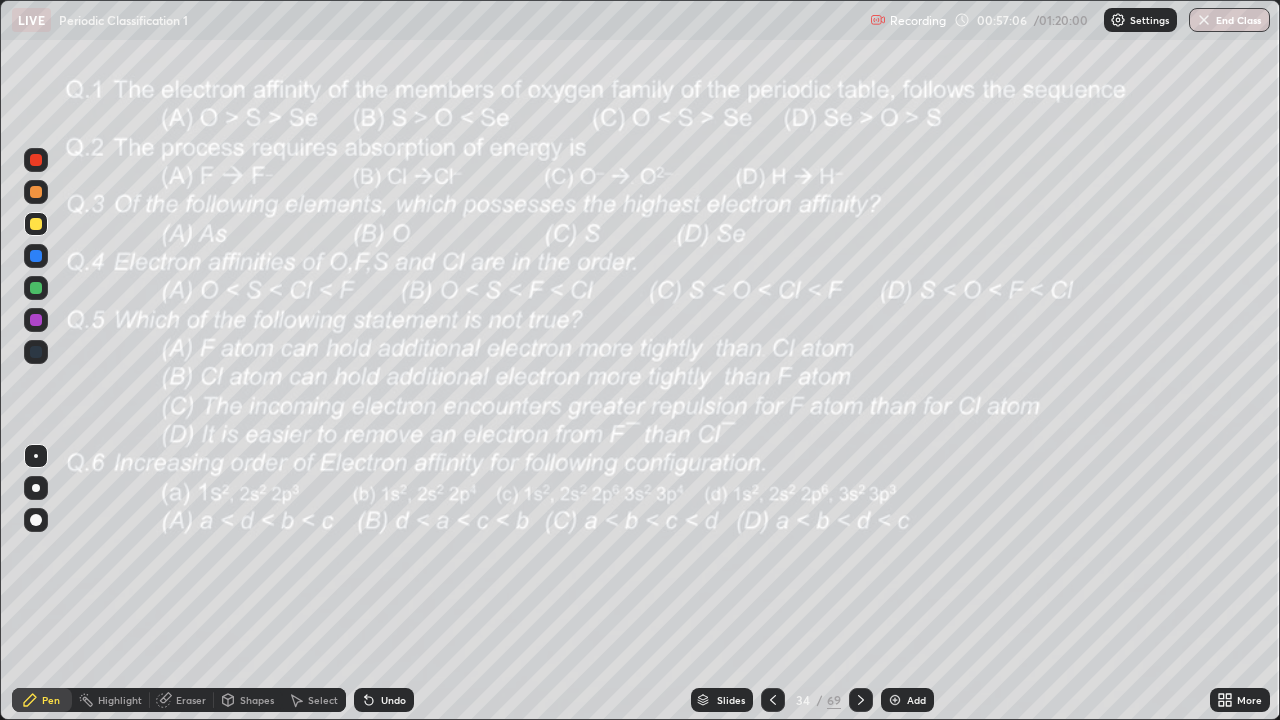 click 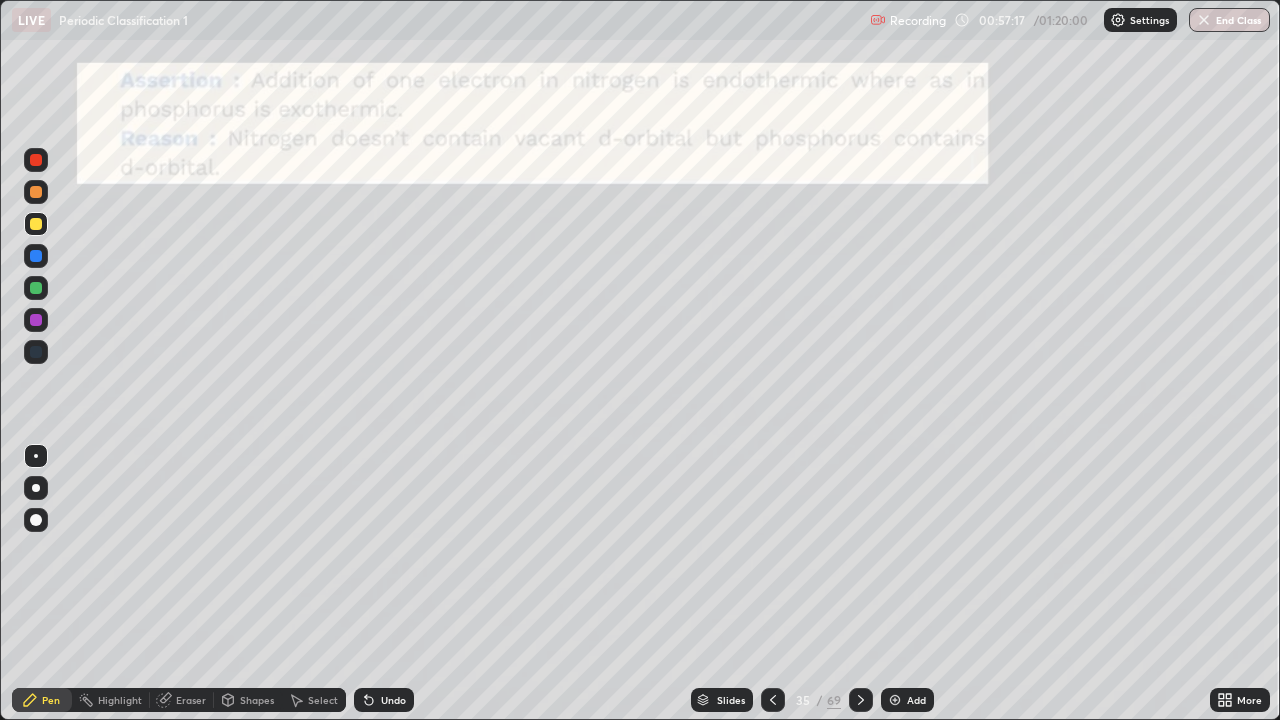 click 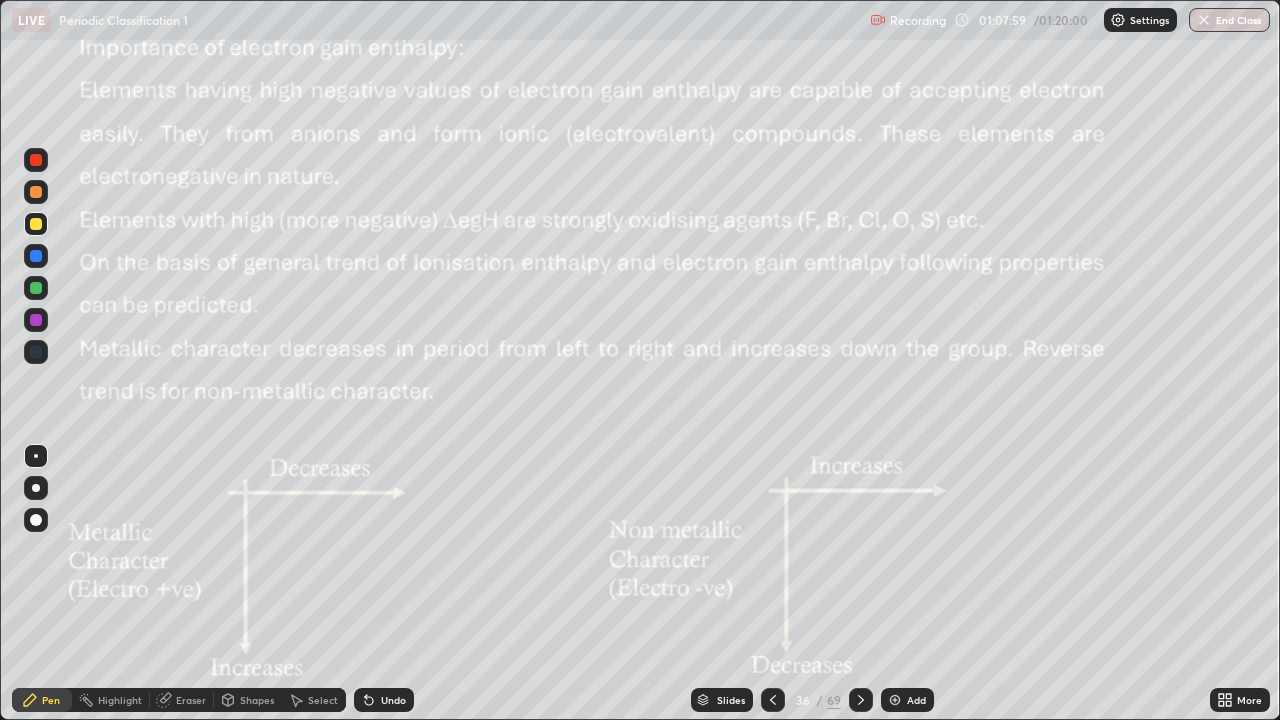 click 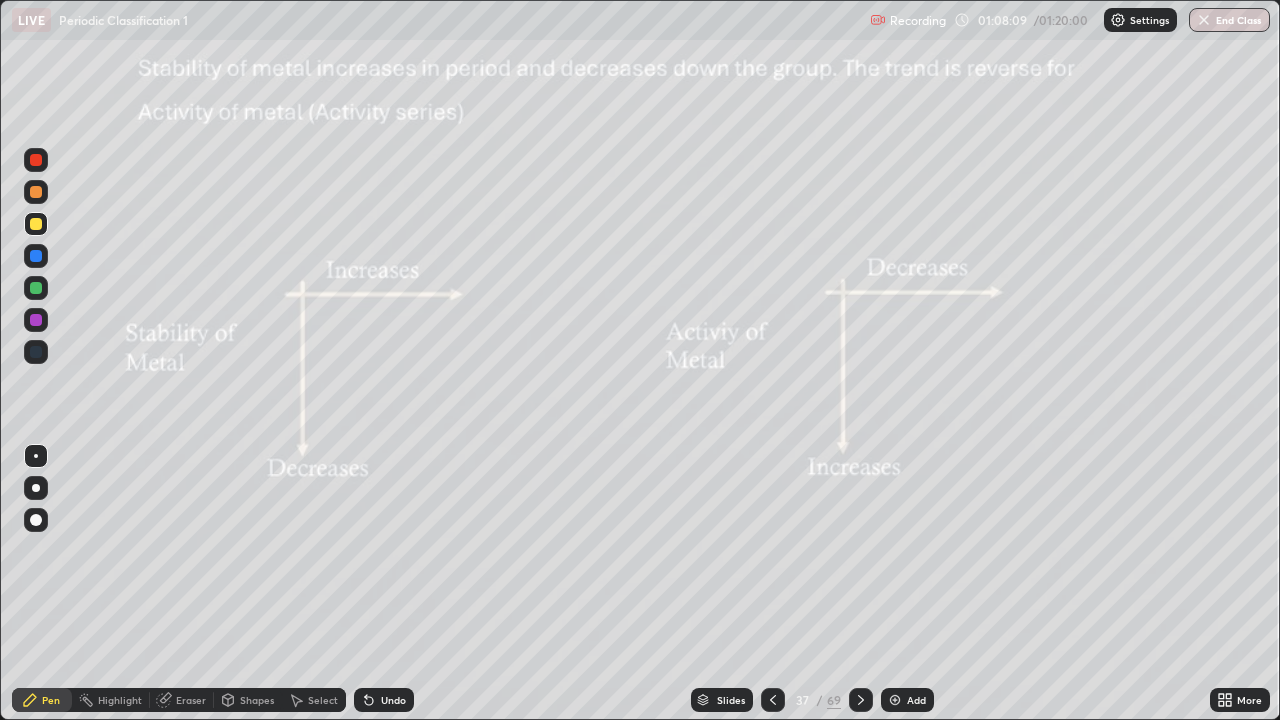 click 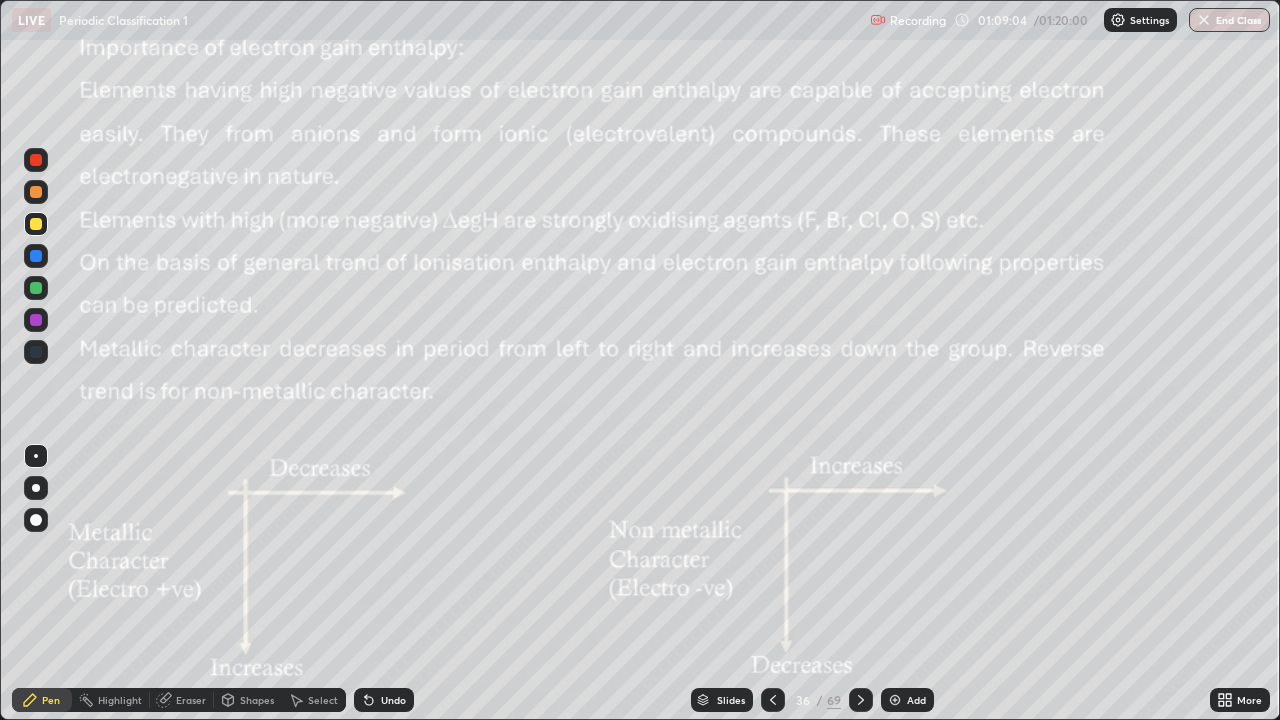 click 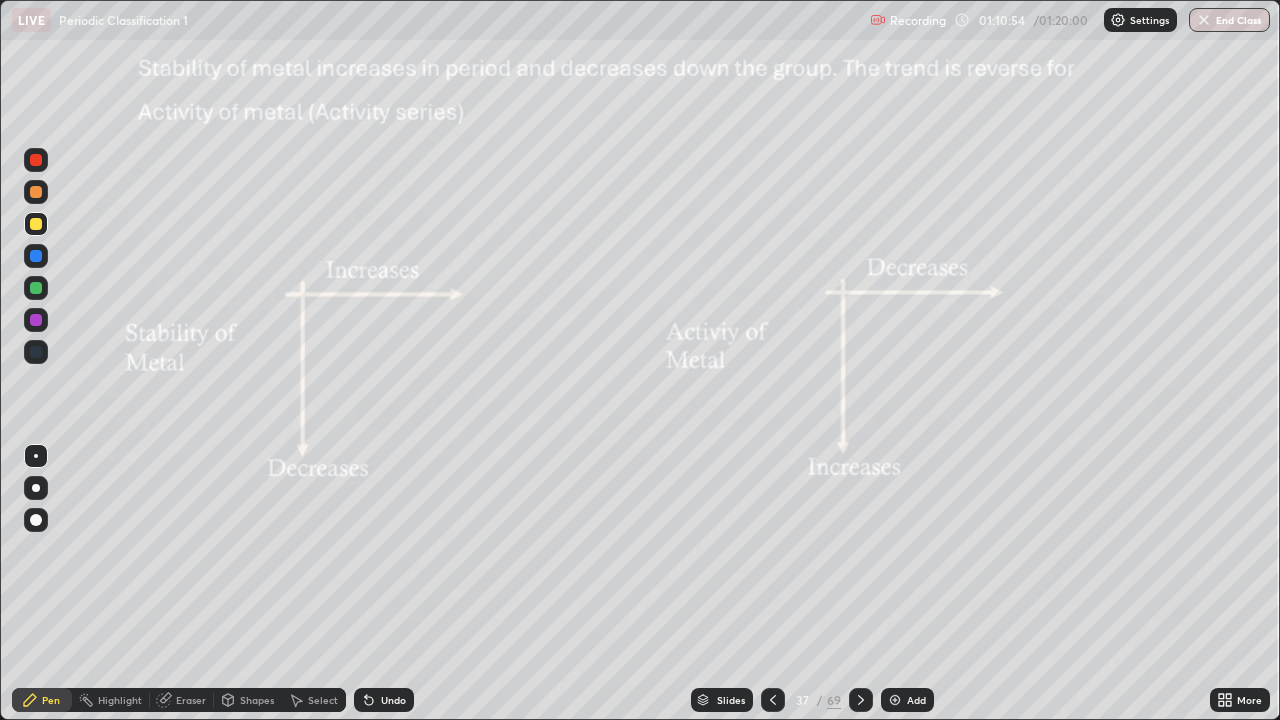 click 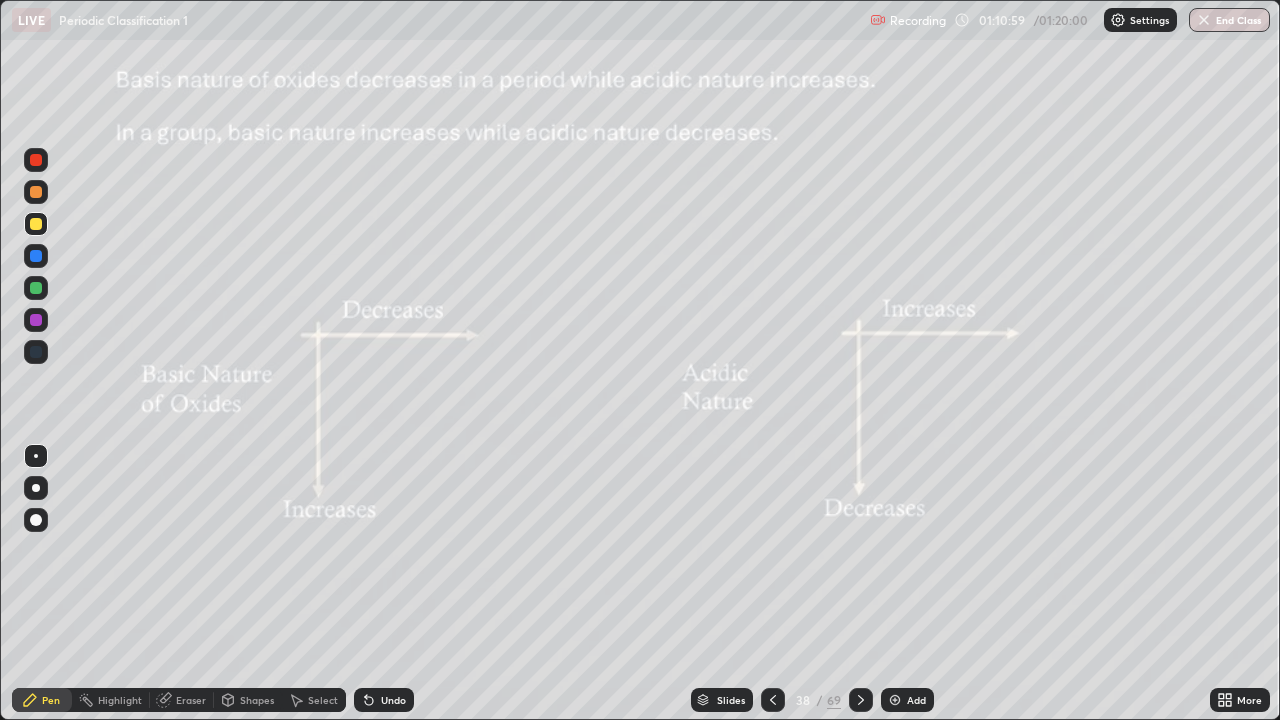 click at bounding box center [773, 700] 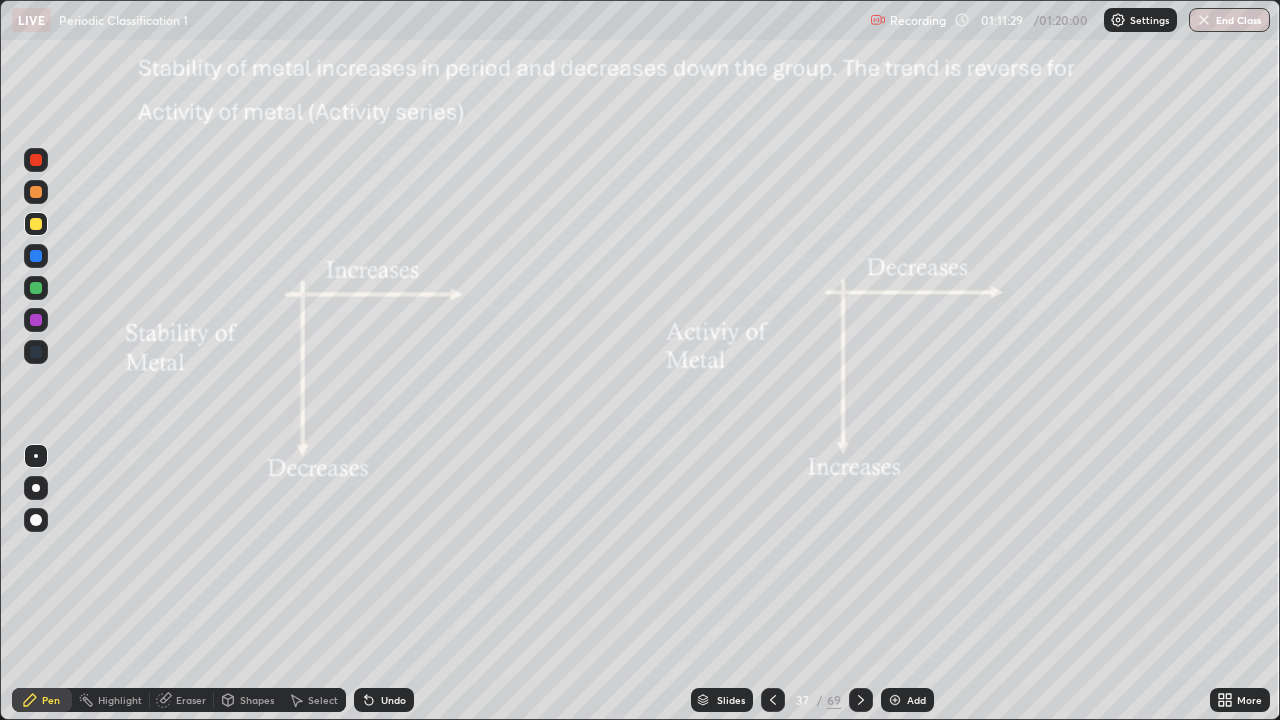 click 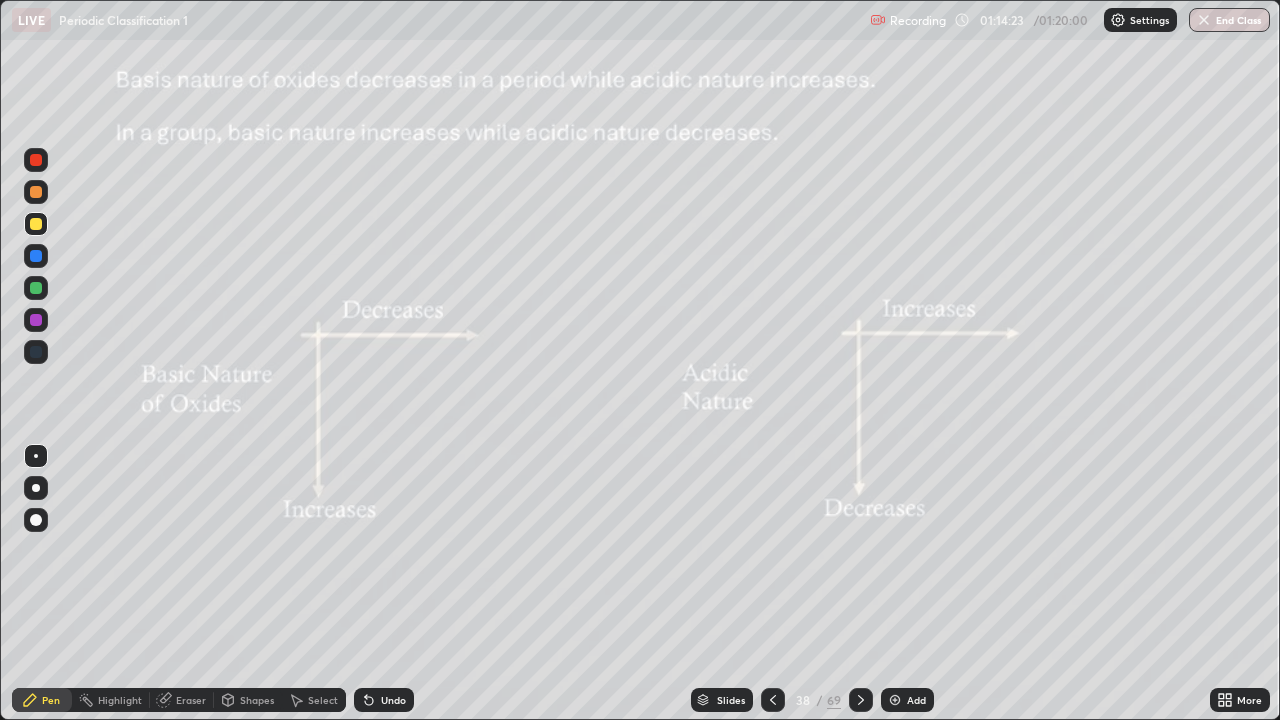 click on "End Class" at bounding box center (1229, 20) 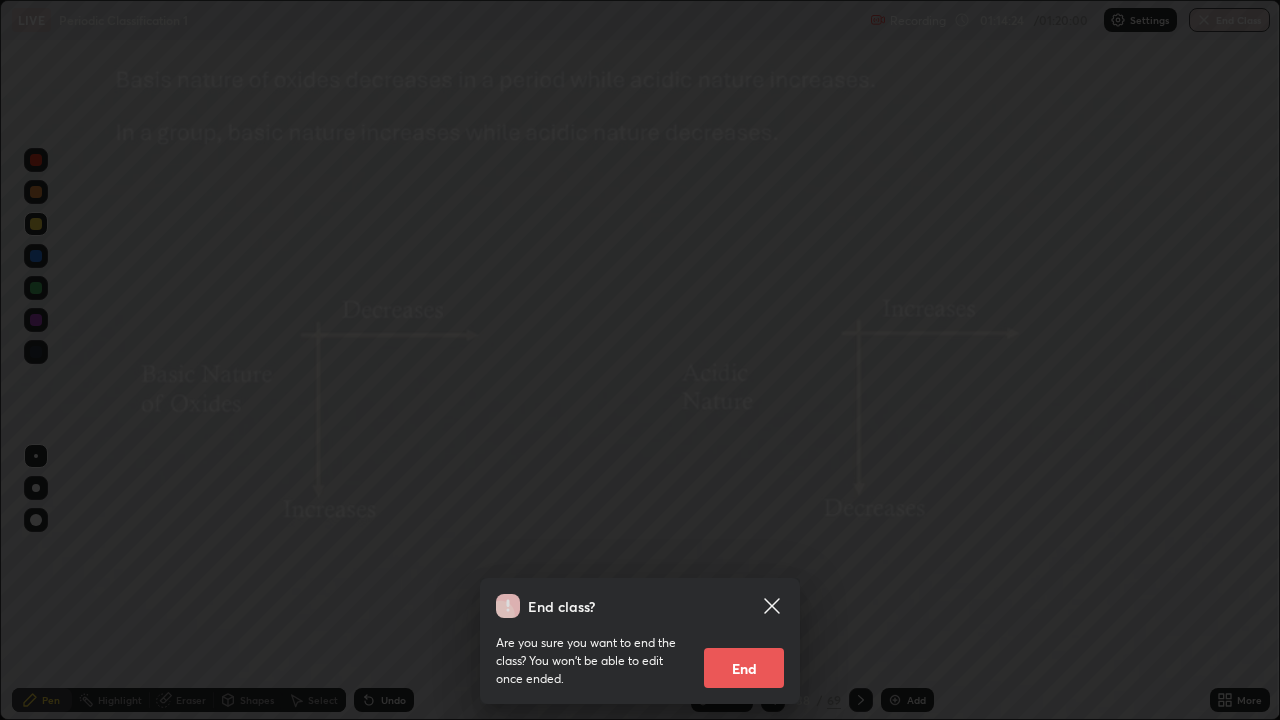 click on "End" at bounding box center [744, 668] 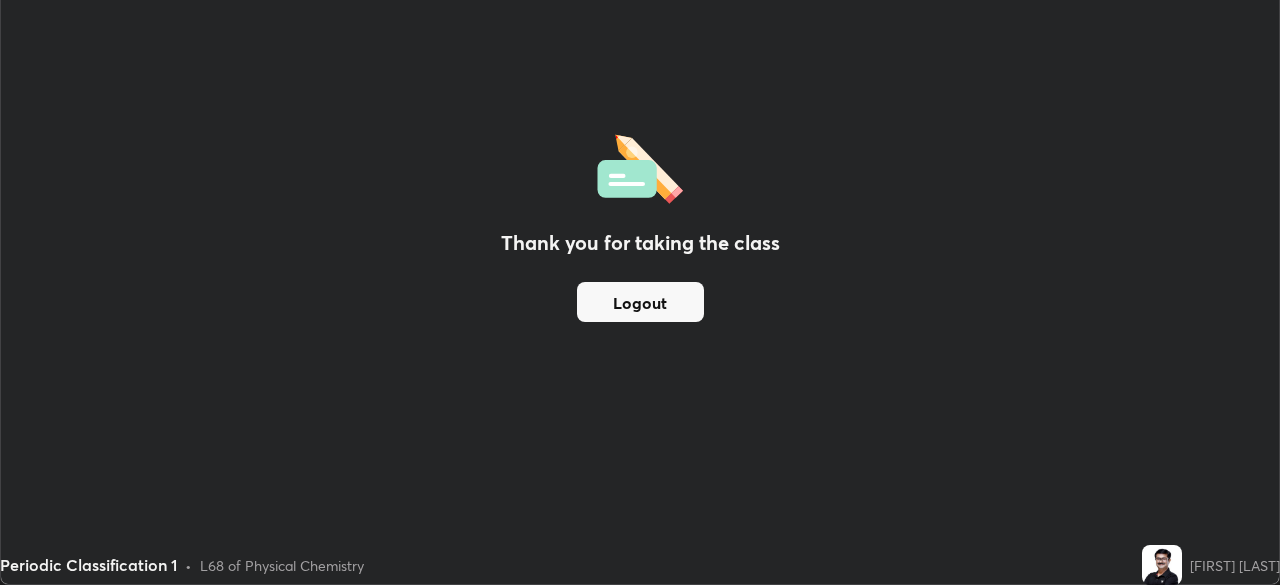 scroll, scrollTop: 585, scrollLeft: 1280, axis: both 